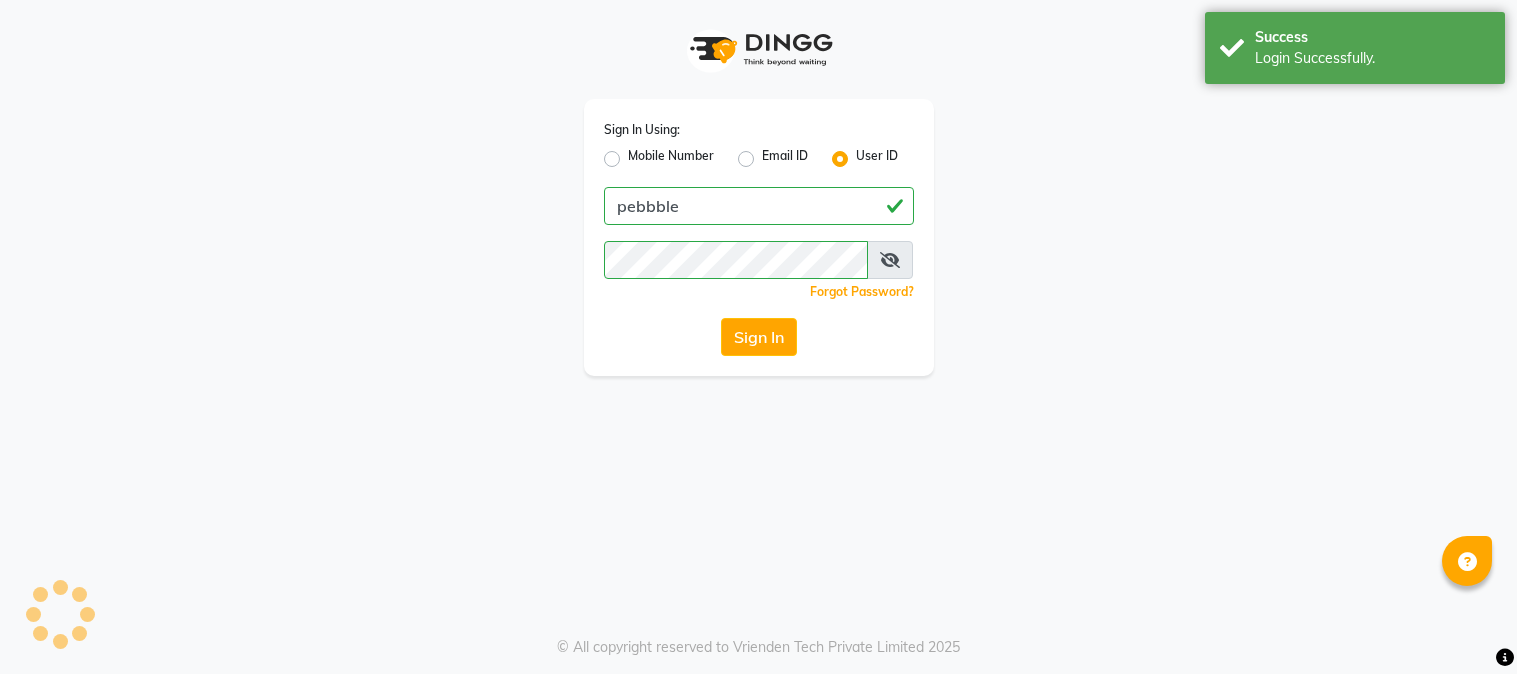 scroll, scrollTop: 0, scrollLeft: 0, axis: both 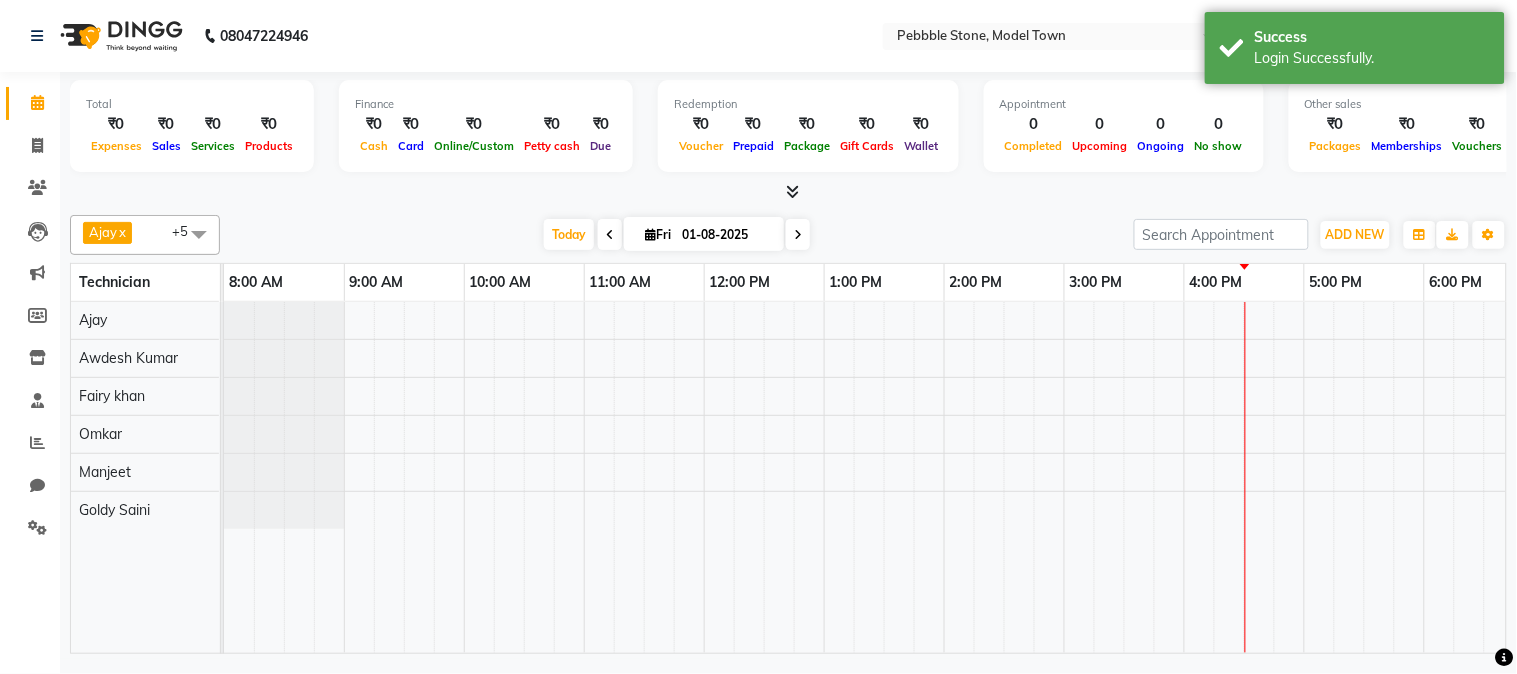 click on "Total  ₹0  Expenses ₹0  Sales ₹0  Services ₹0  Products Finance  ₹0  Cash ₹0  Card ₹0  Online/Custom ₹0 Petty cash ₹0 Due  Redemption  ₹0 Voucher ₹0 Prepaid ₹0 Package ₹0  Gift Cards ₹0  Wallet  Appointment  0 Completed 0 Upcoming 0 Ongoing 0 No show  Other sales  ₹0  Packages ₹0  Memberships ₹0  Vouchers ₹0  Prepaids ₹0  Gift Cards" at bounding box center [788, 137] 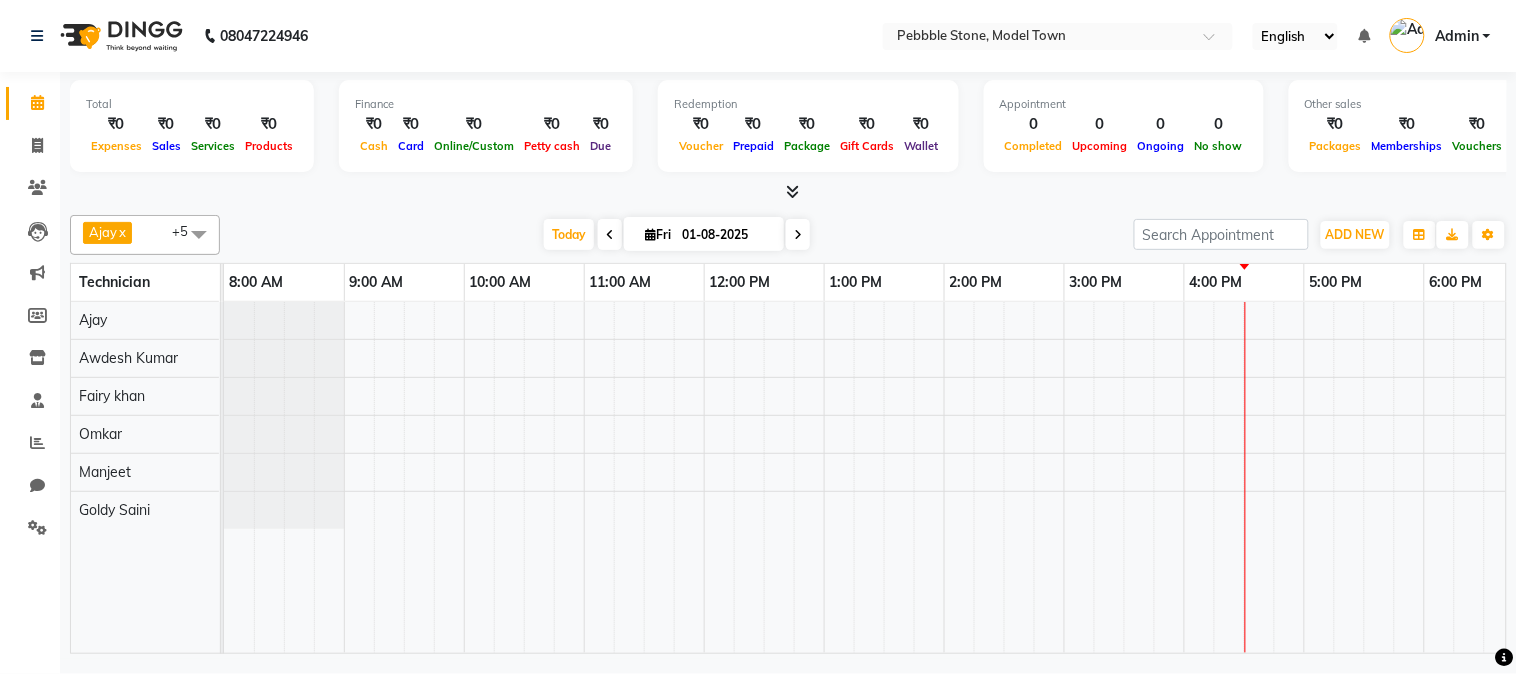 click on "Admin" at bounding box center (1457, 36) 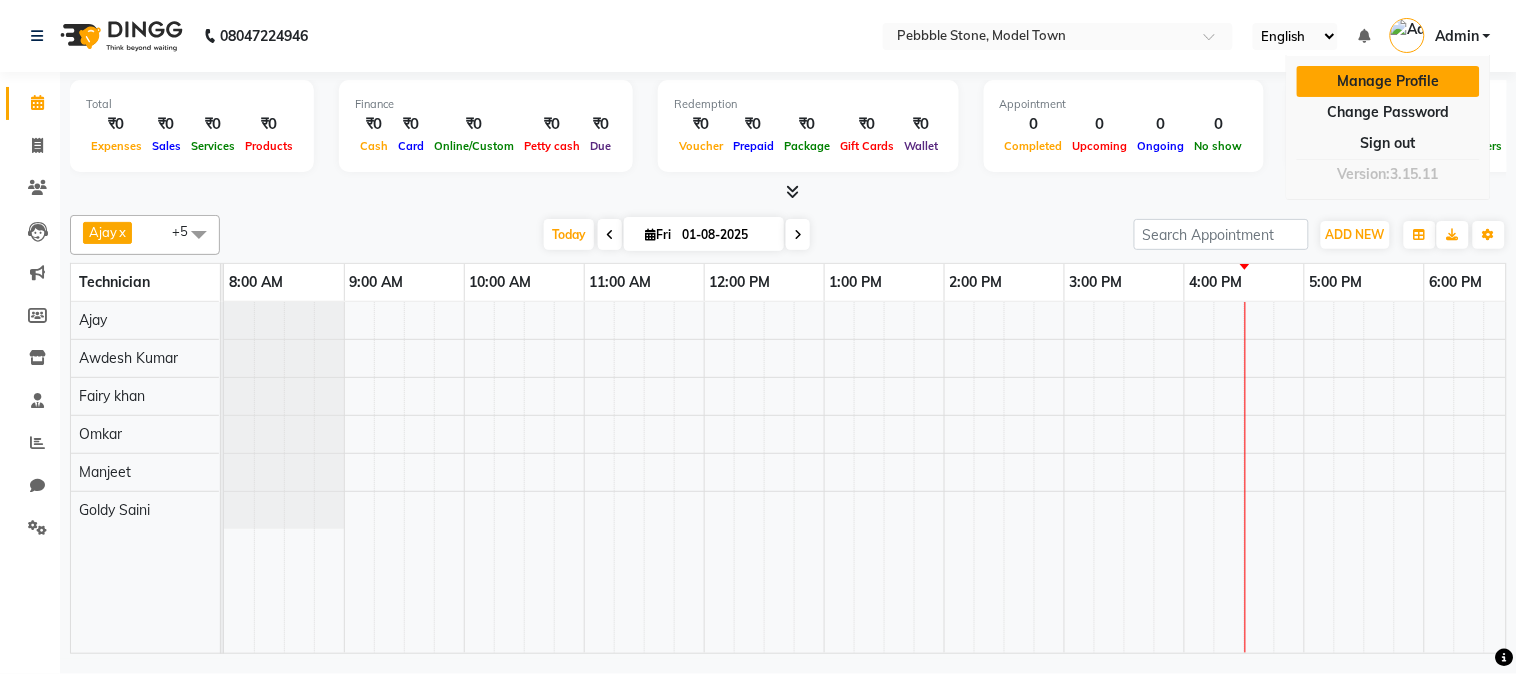 click on "Manage Profile" at bounding box center [1388, 81] 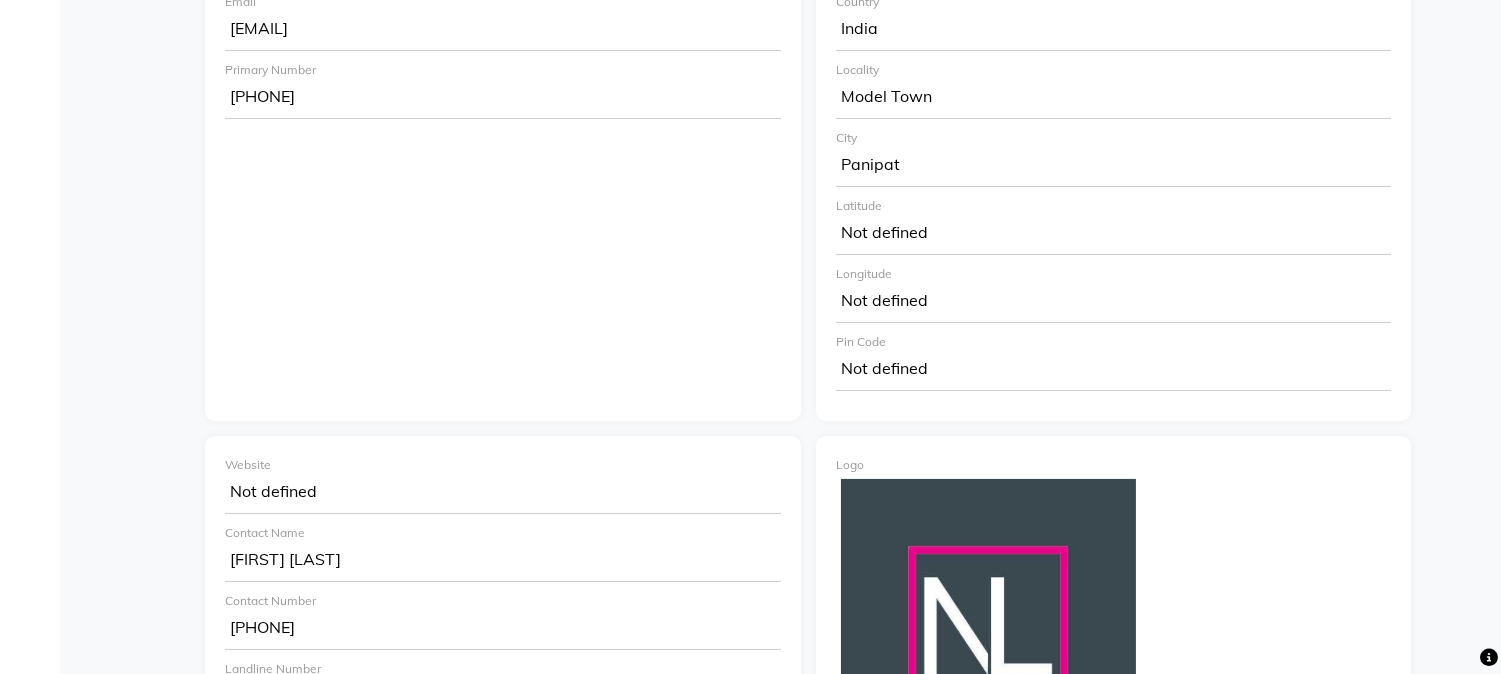 scroll, scrollTop: 898, scrollLeft: 0, axis: vertical 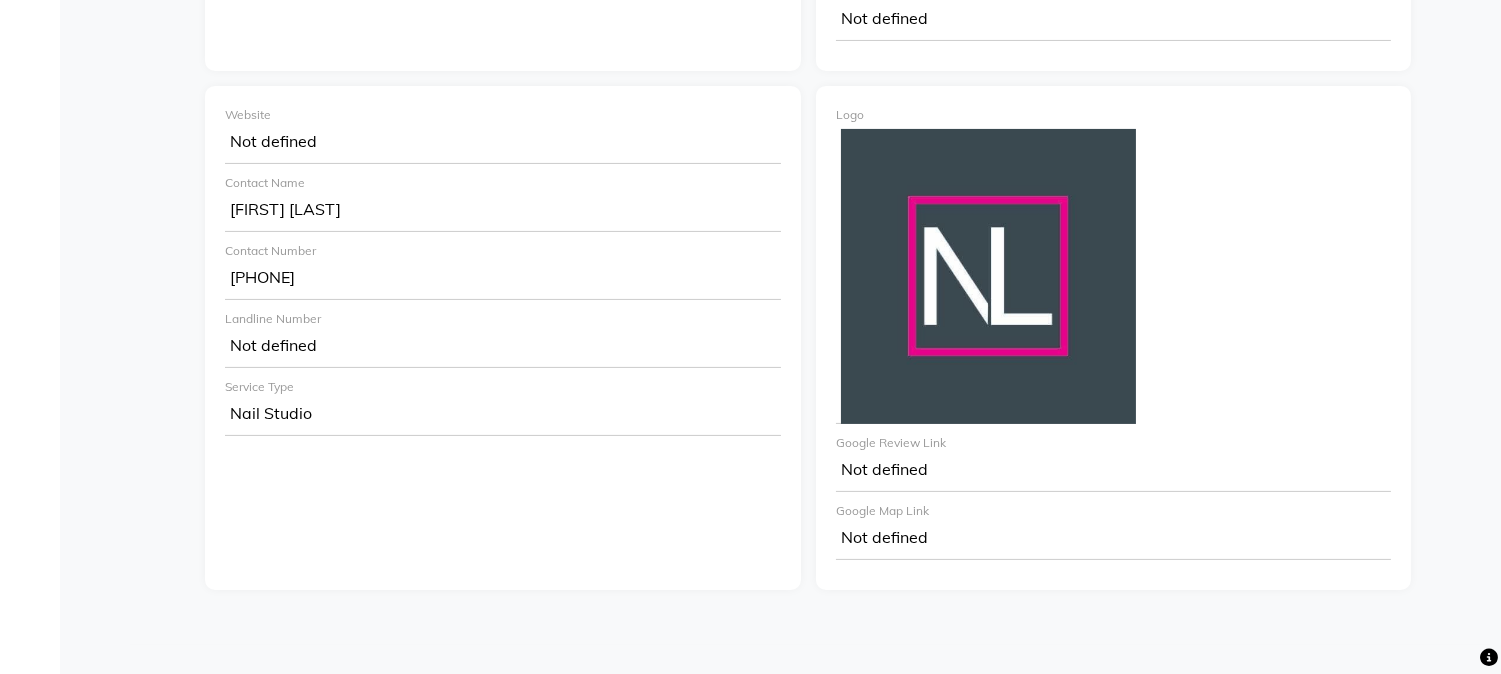 click on "Not defined" 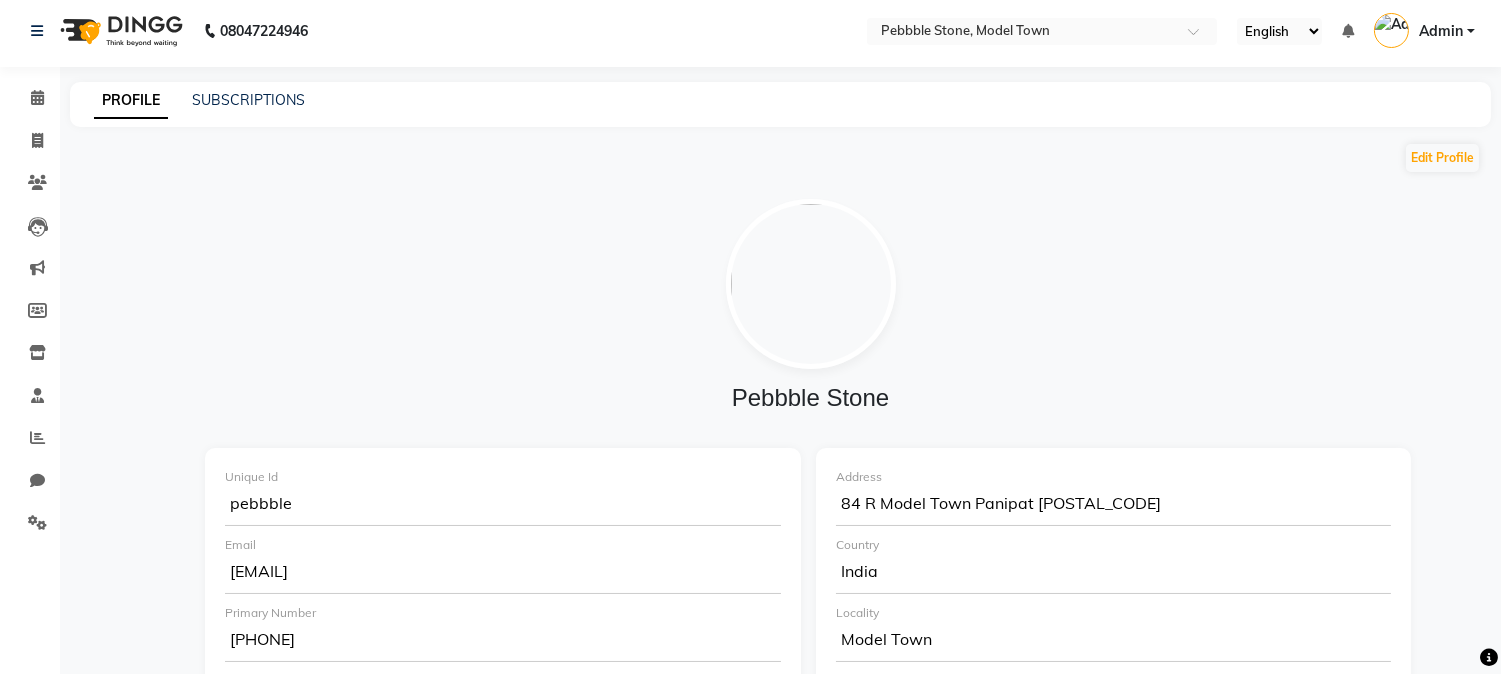 scroll, scrollTop: 2, scrollLeft: 0, axis: vertical 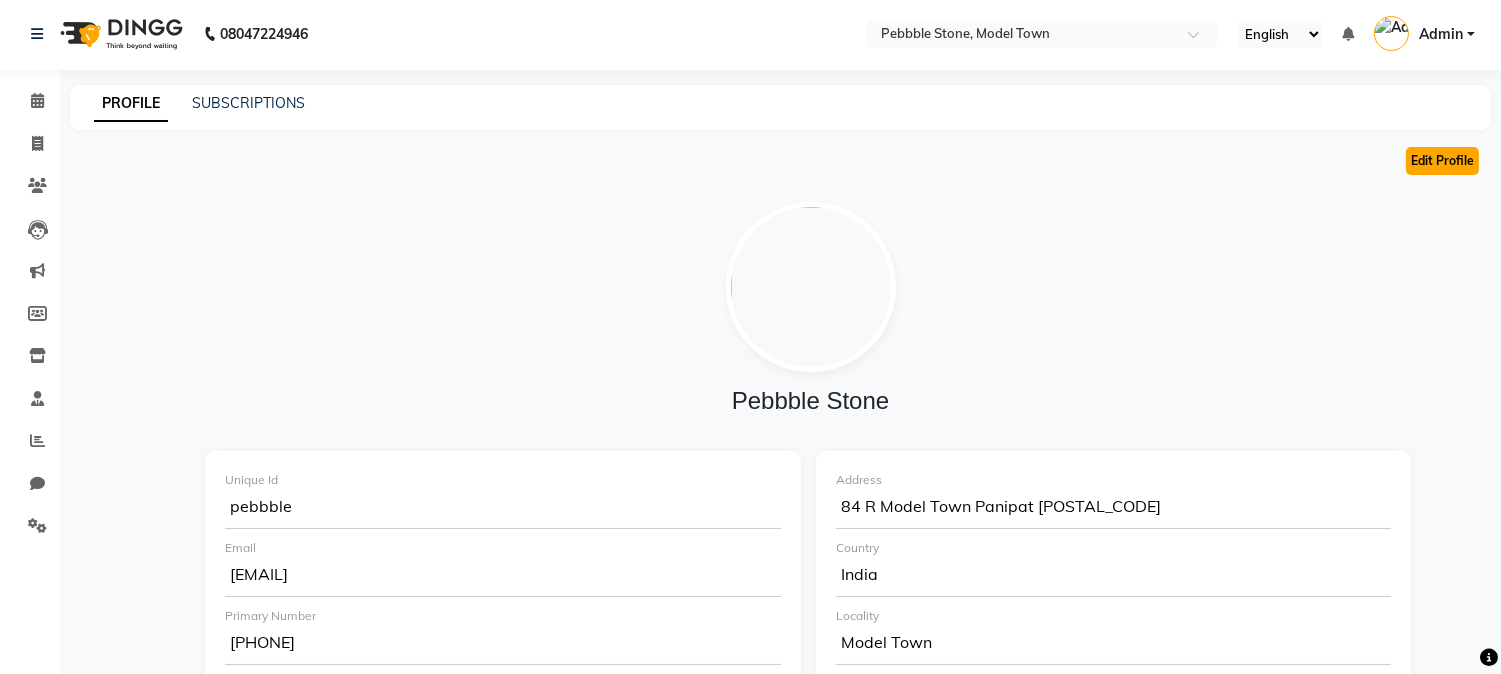 click on "Edit Profile" 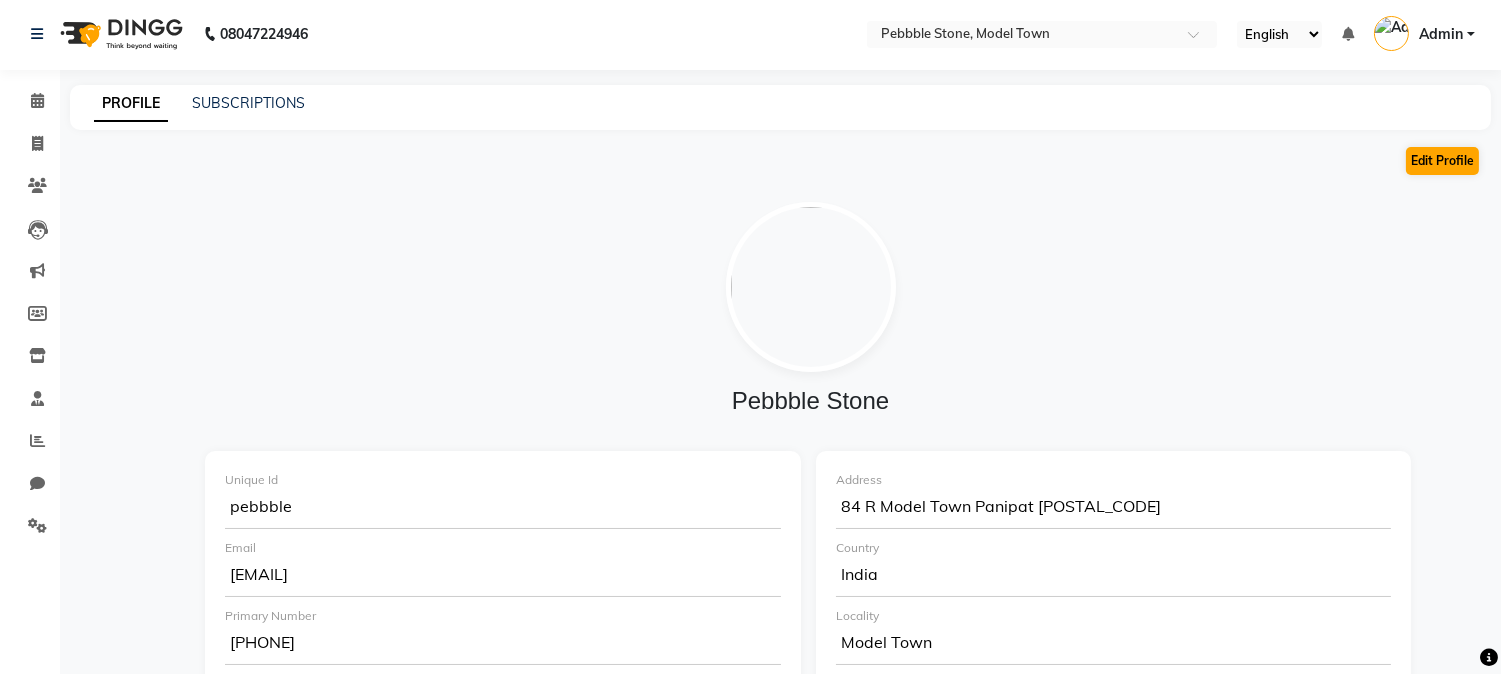 select on "21" 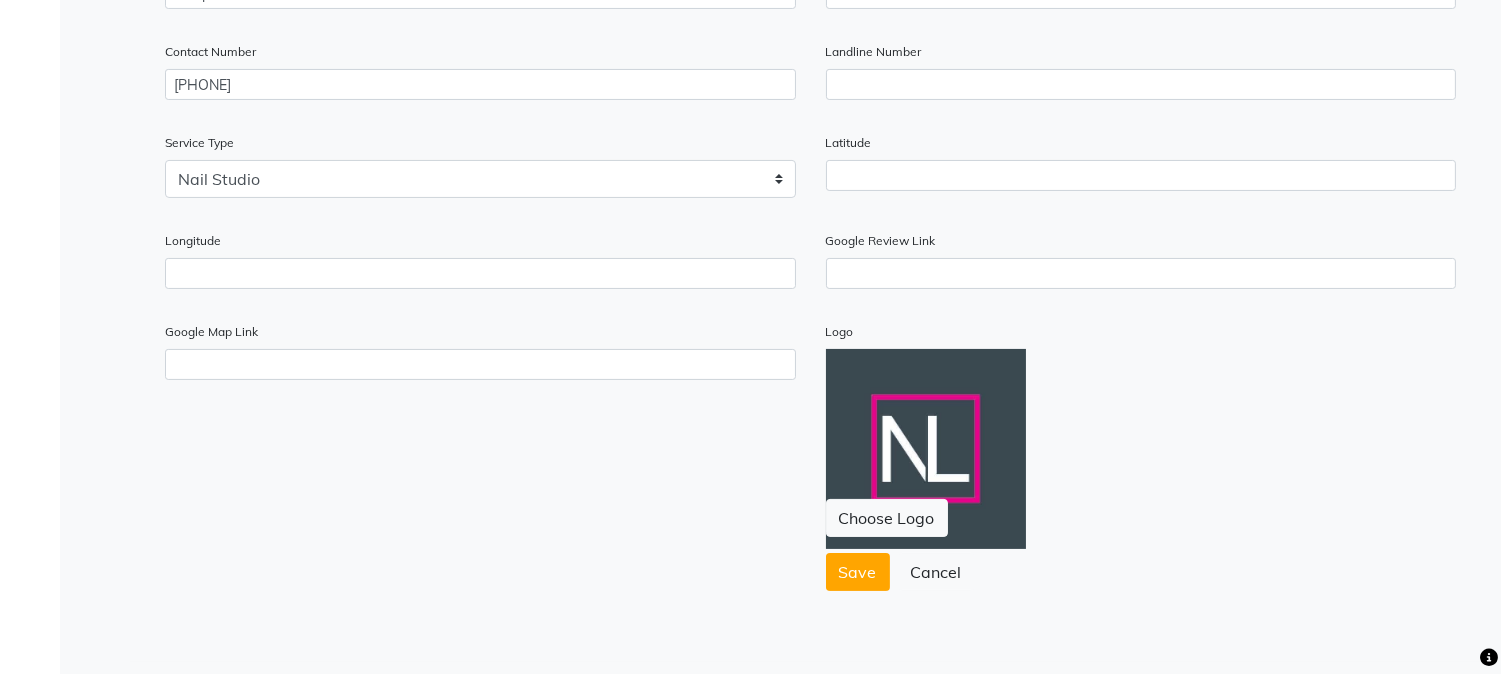 scroll, scrollTop: 728, scrollLeft: 0, axis: vertical 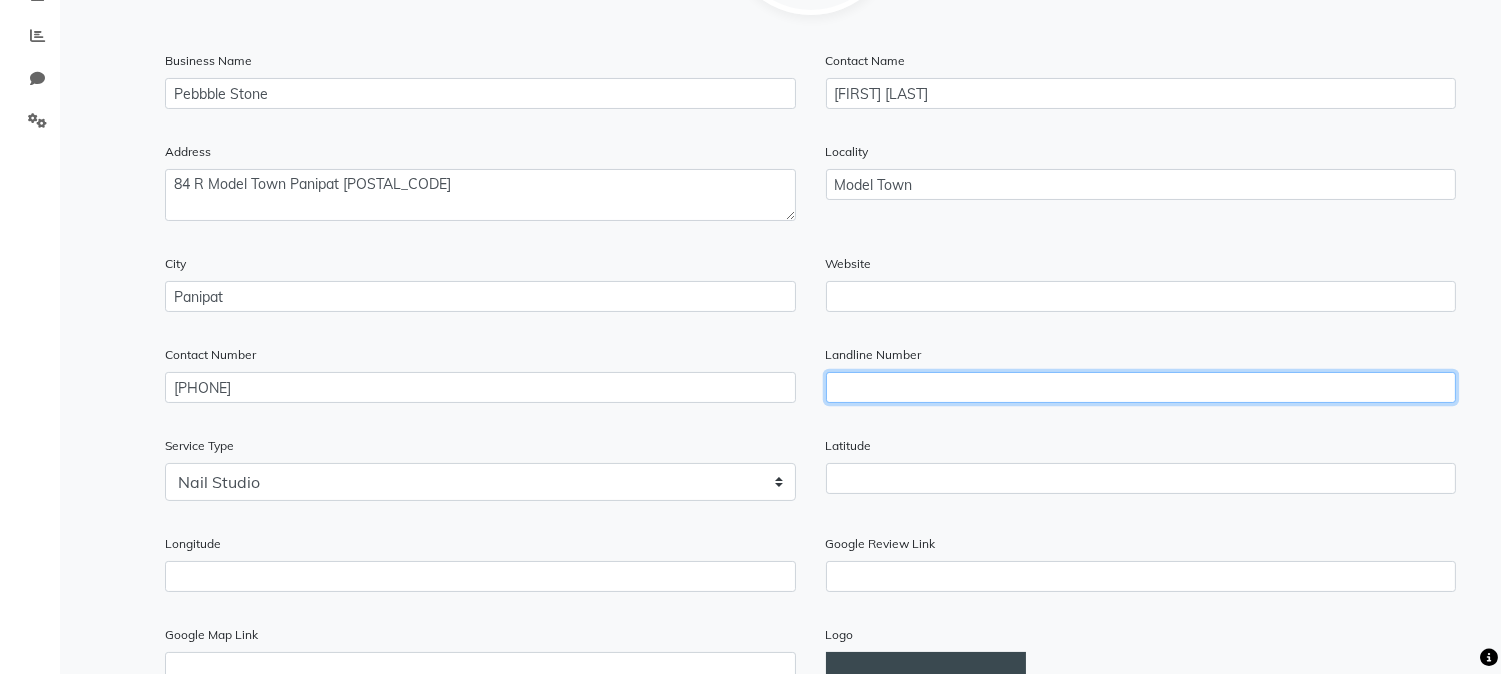 click 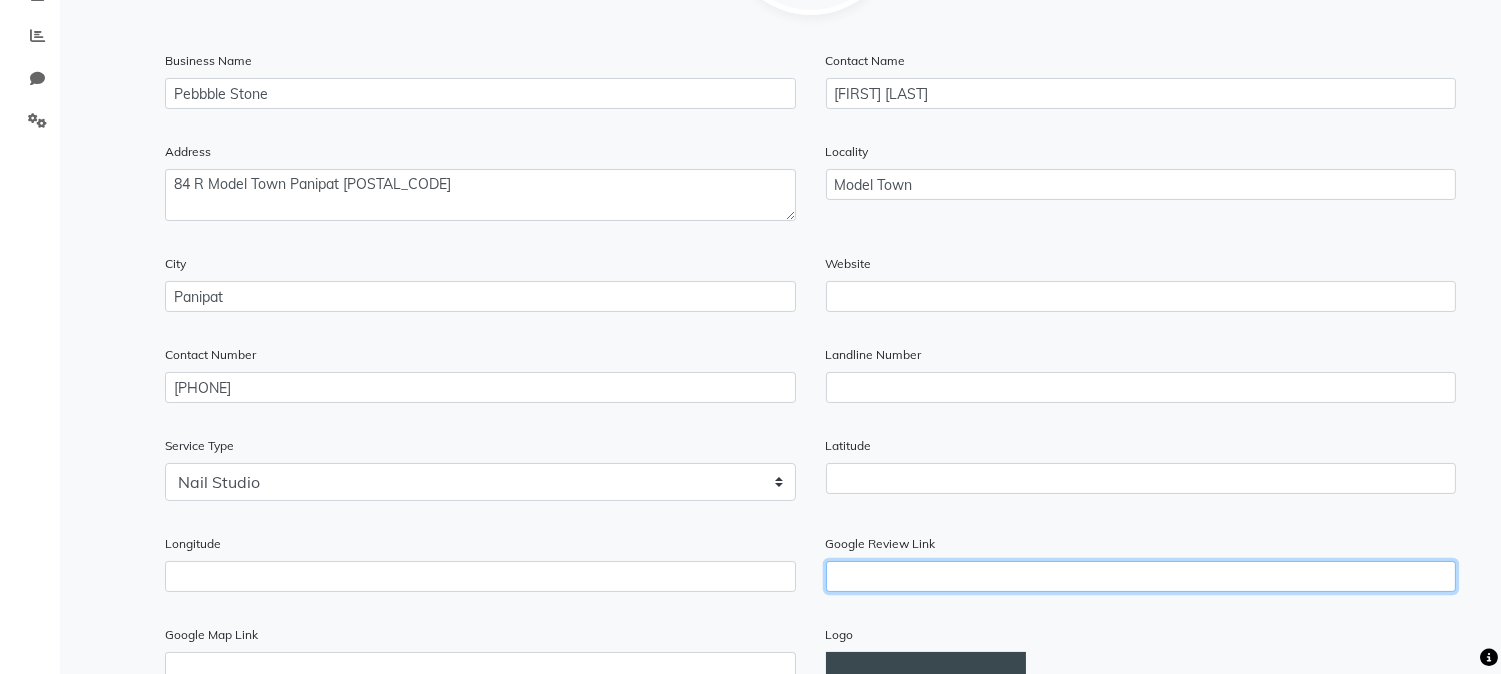 click 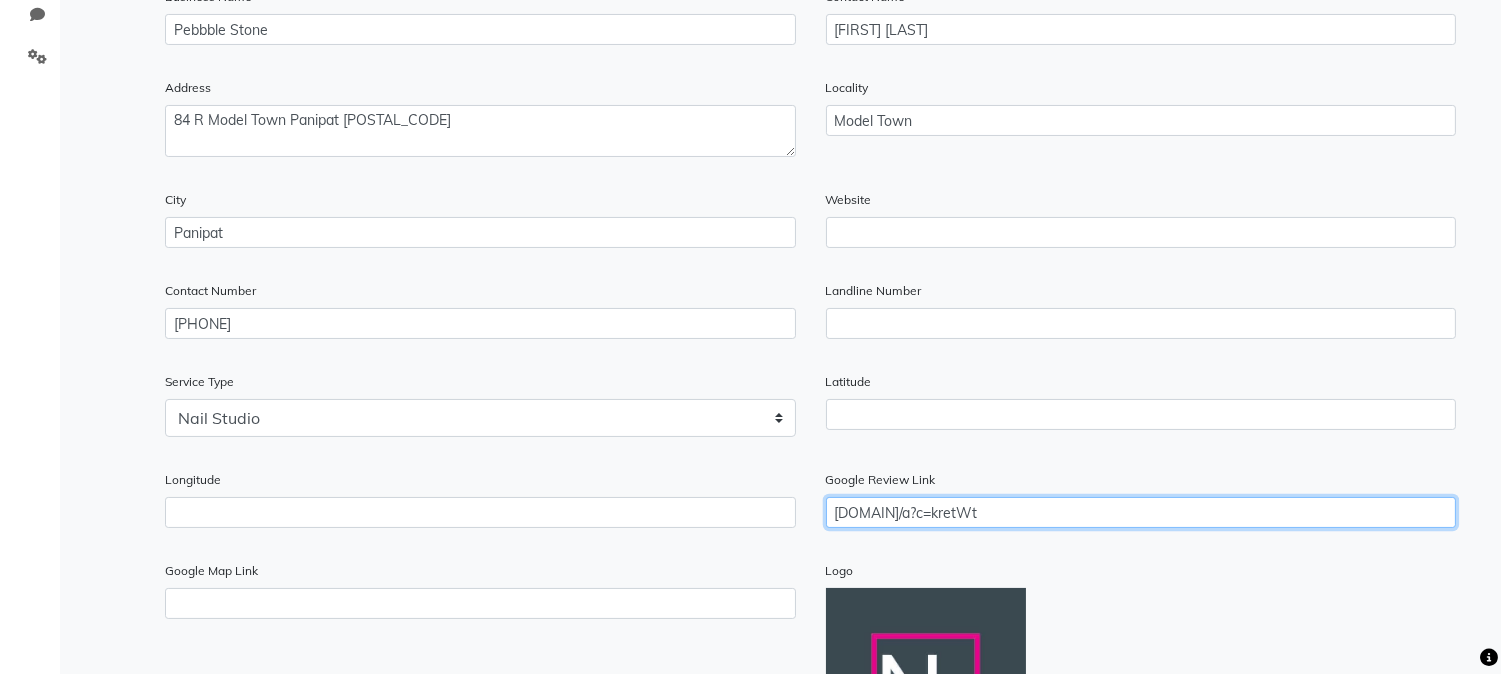 scroll, scrollTop: 513, scrollLeft: 0, axis: vertical 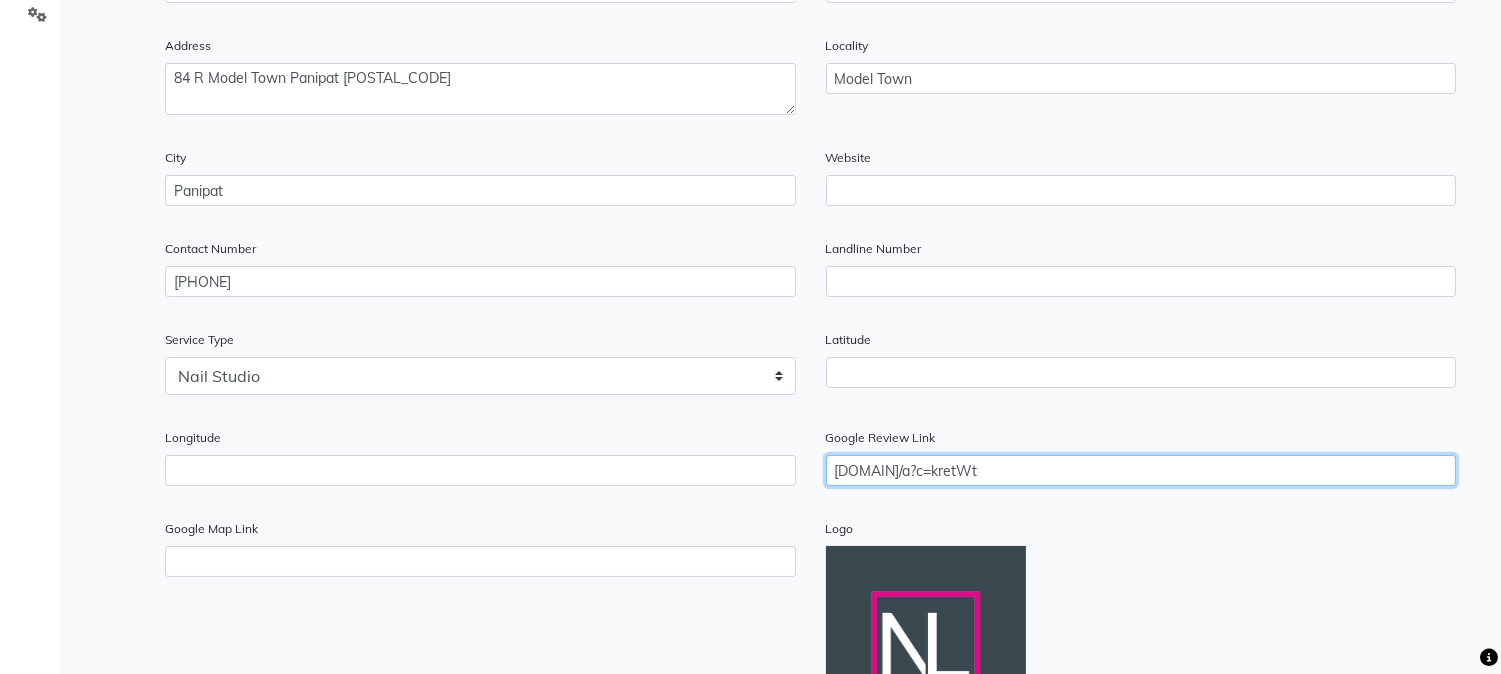 type on "ww4.in/a?c=kretWt" 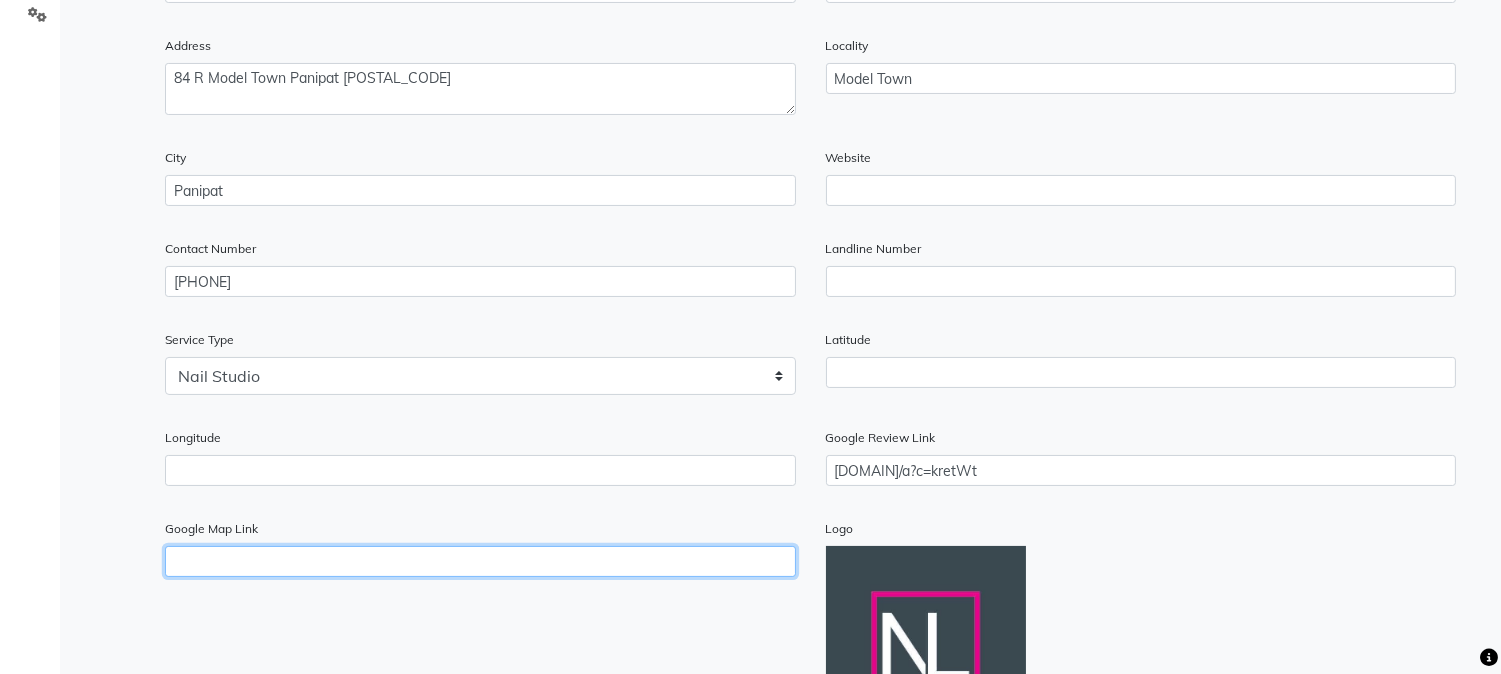 click 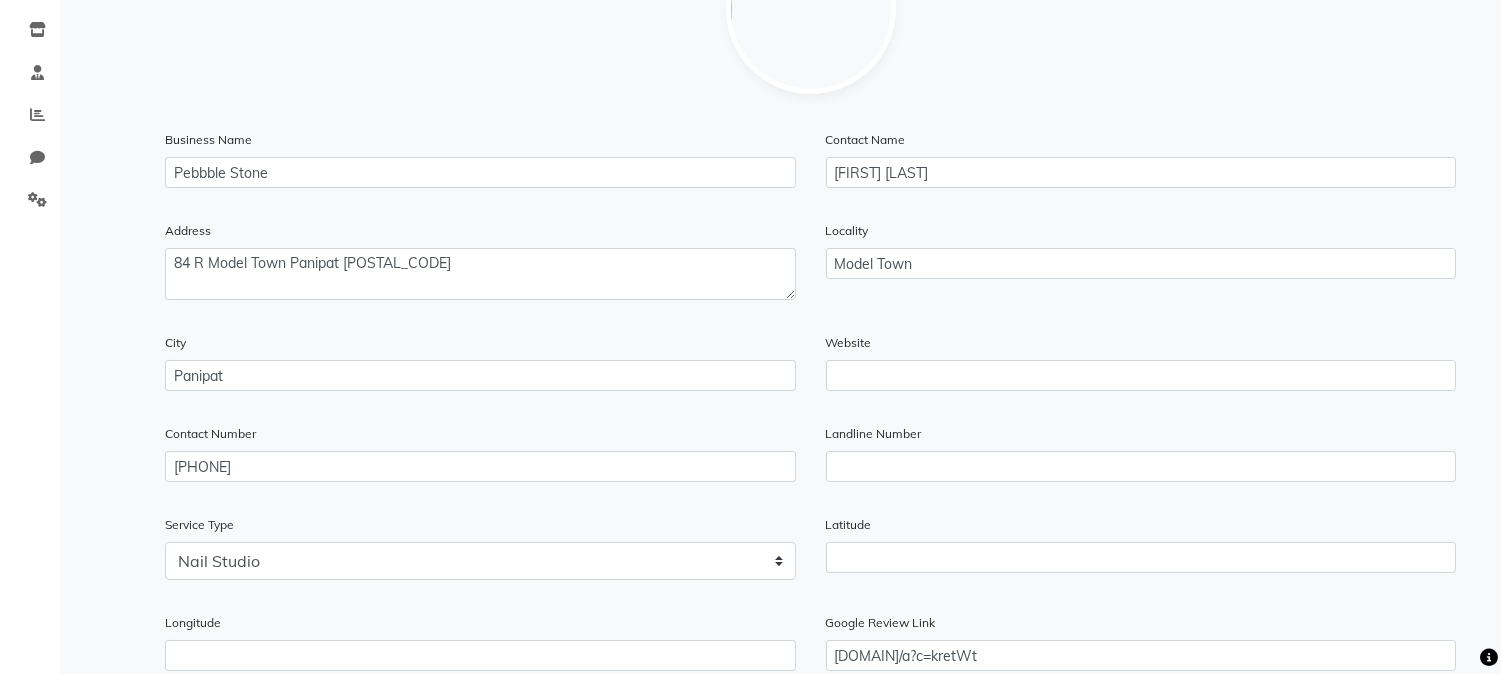 scroll, scrollTop: 728, scrollLeft: 0, axis: vertical 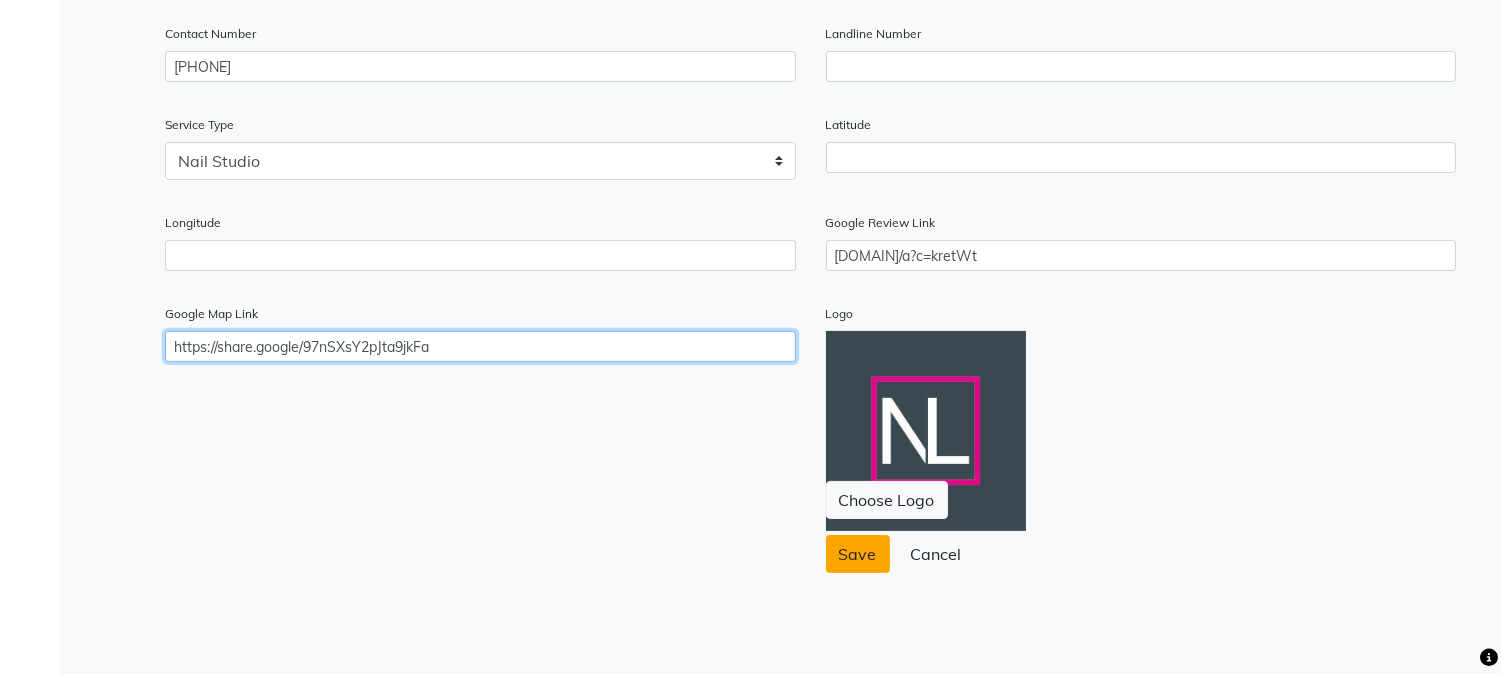 type on "https://share.google/97nSXsY2pJta9jkFa" 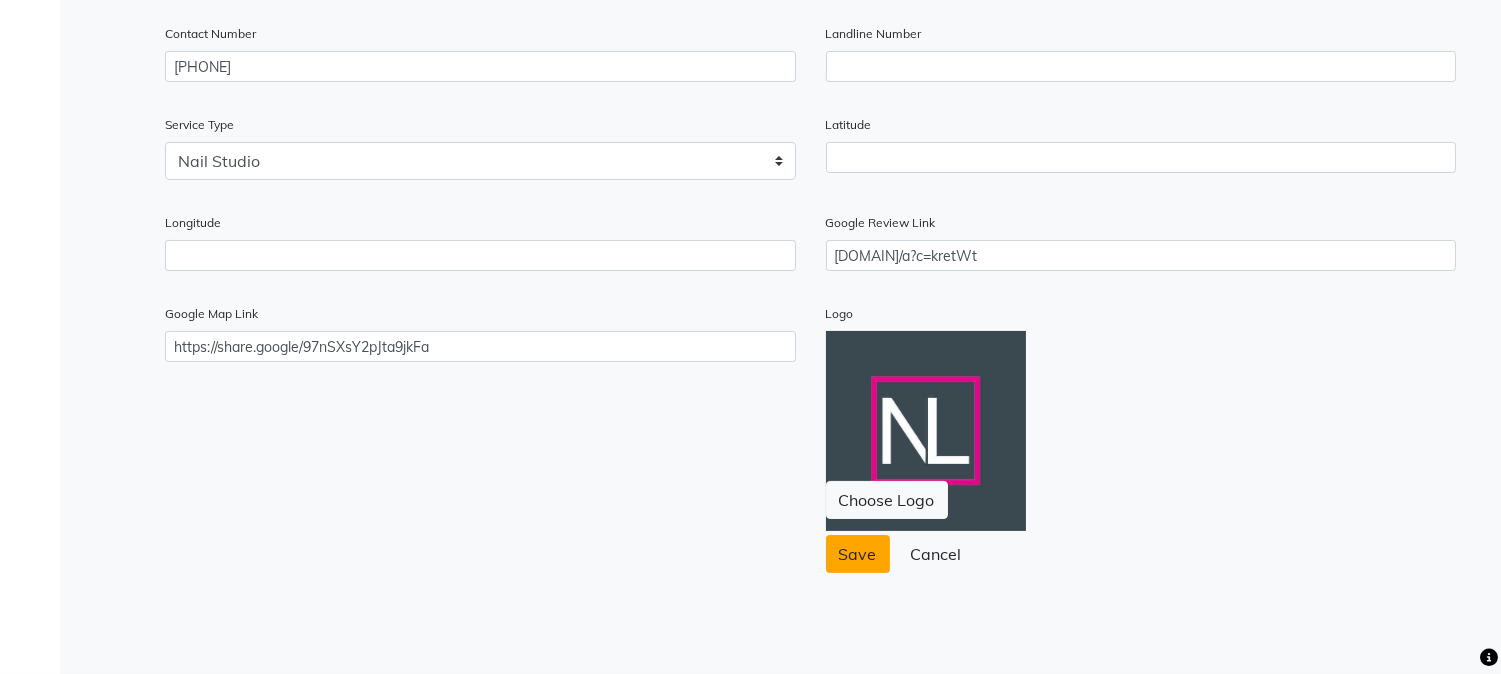 click on "Save" at bounding box center (858, 554) 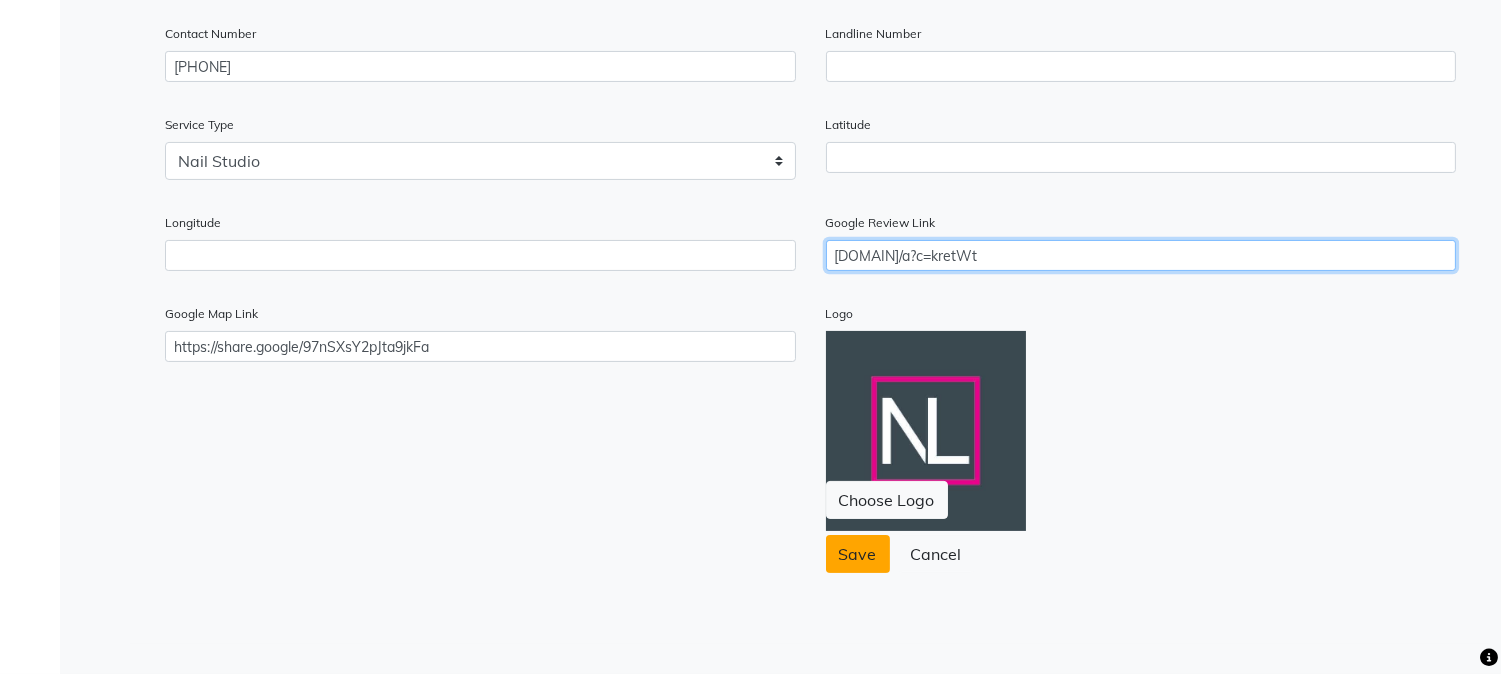 drag, startPoint x: 1002, startPoint y: 250, endPoint x: 755, endPoint y: 248, distance: 247.0081 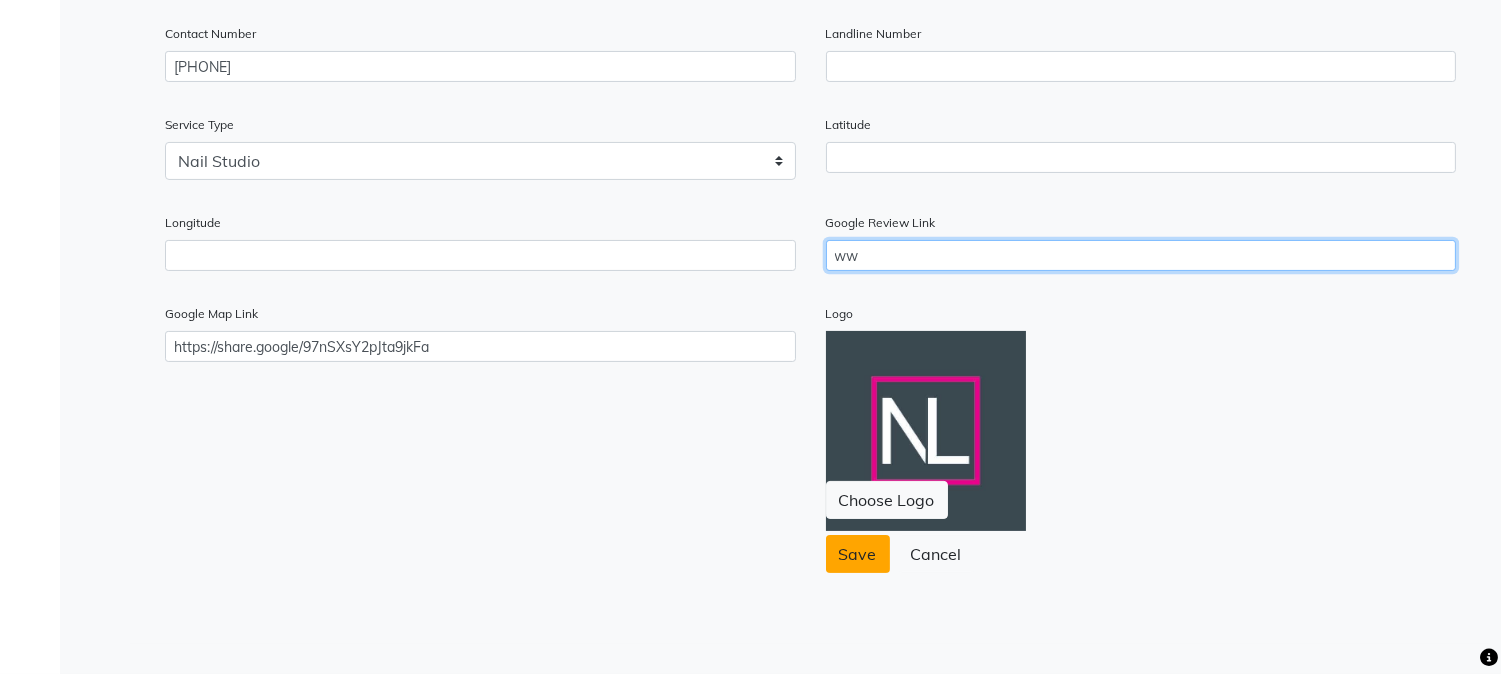 type on "w" 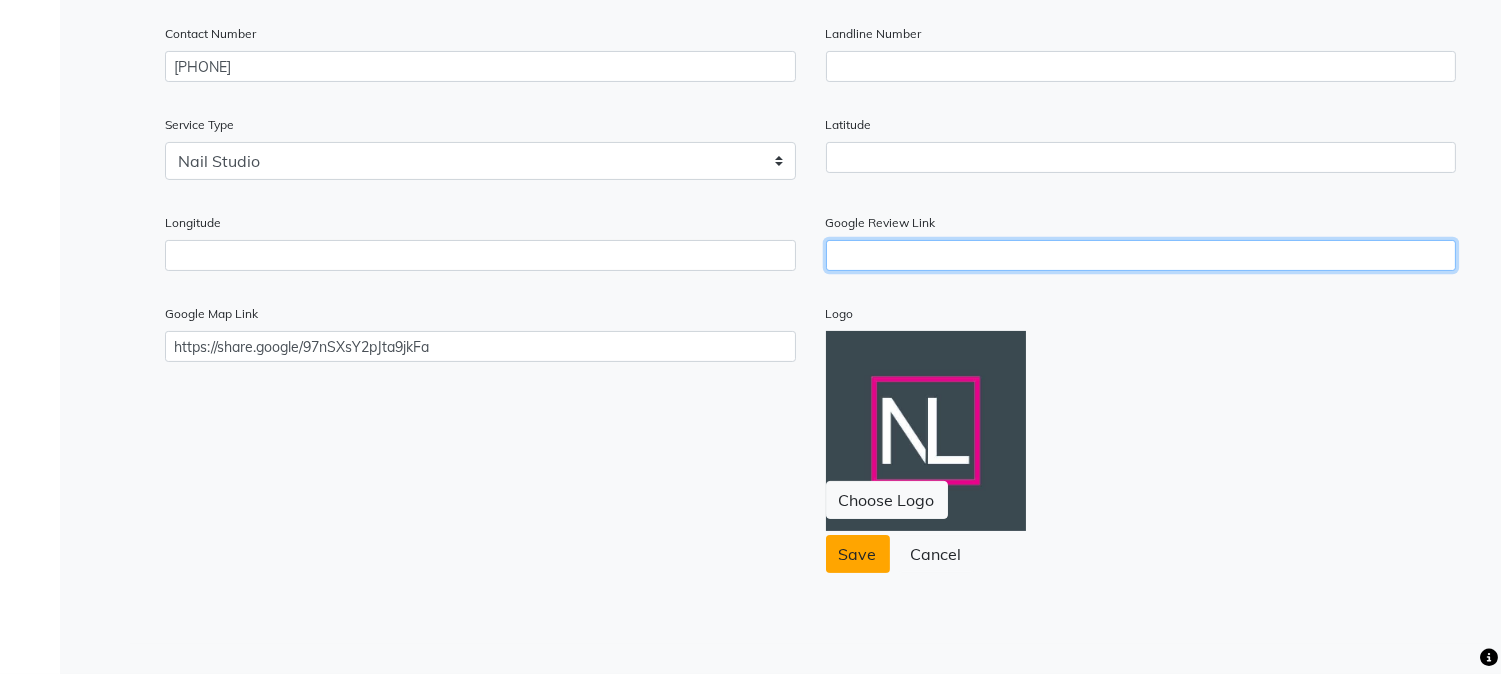 type 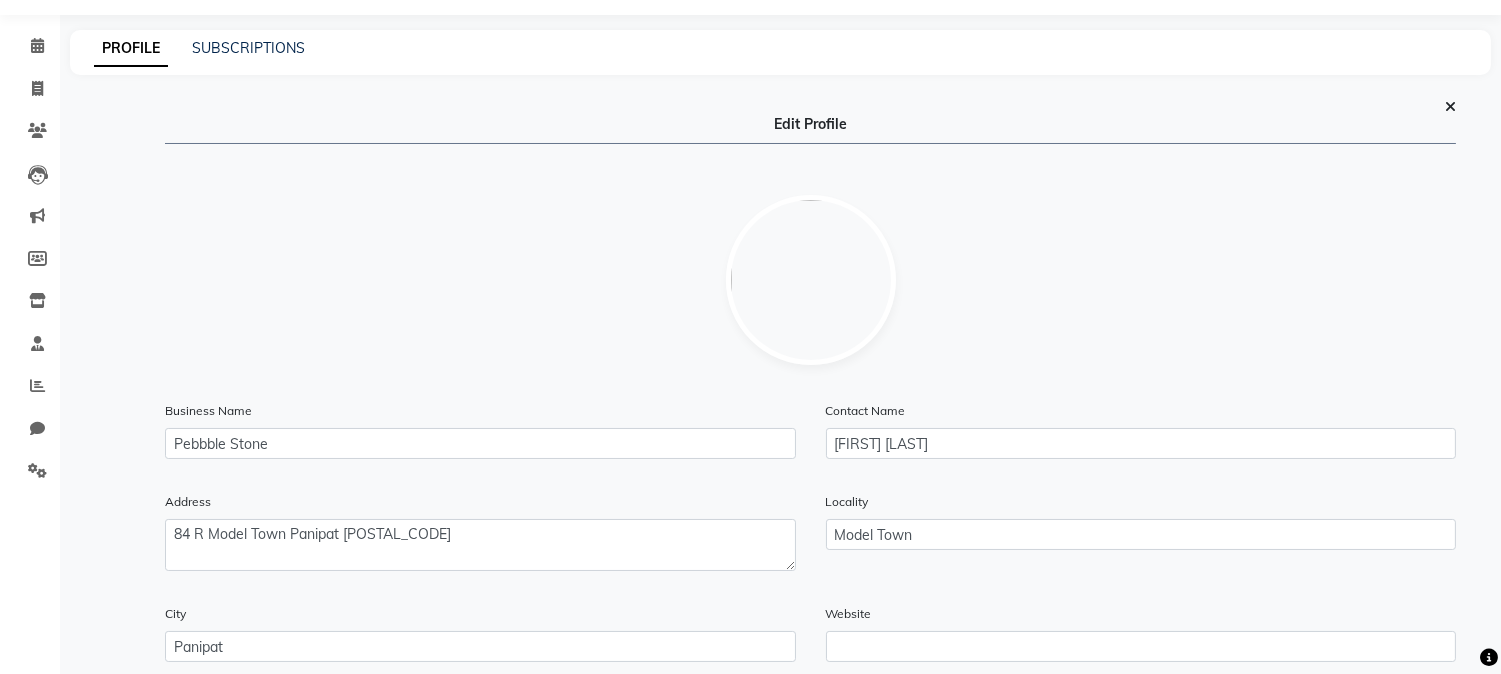 scroll, scrollTop: 0, scrollLeft: 0, axis: both 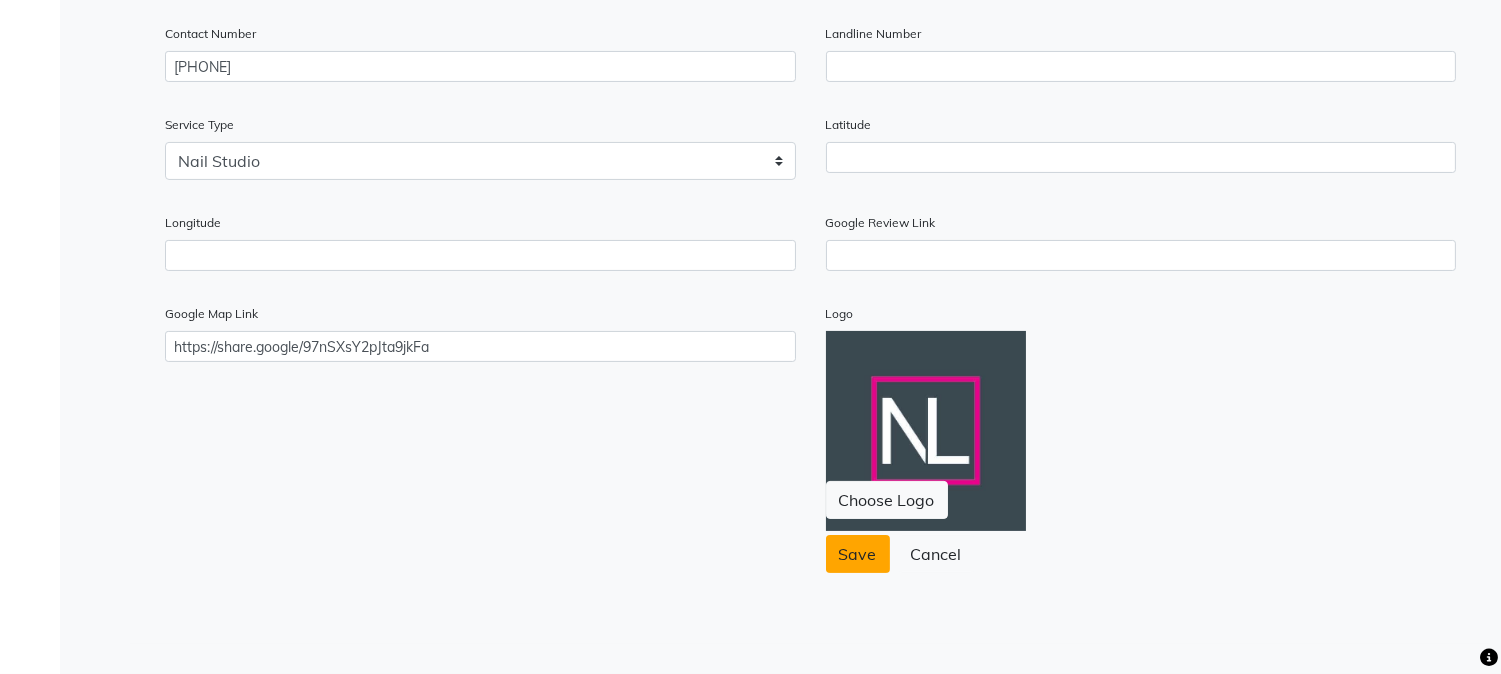 click on "Save" at bounding box center (858, 554) 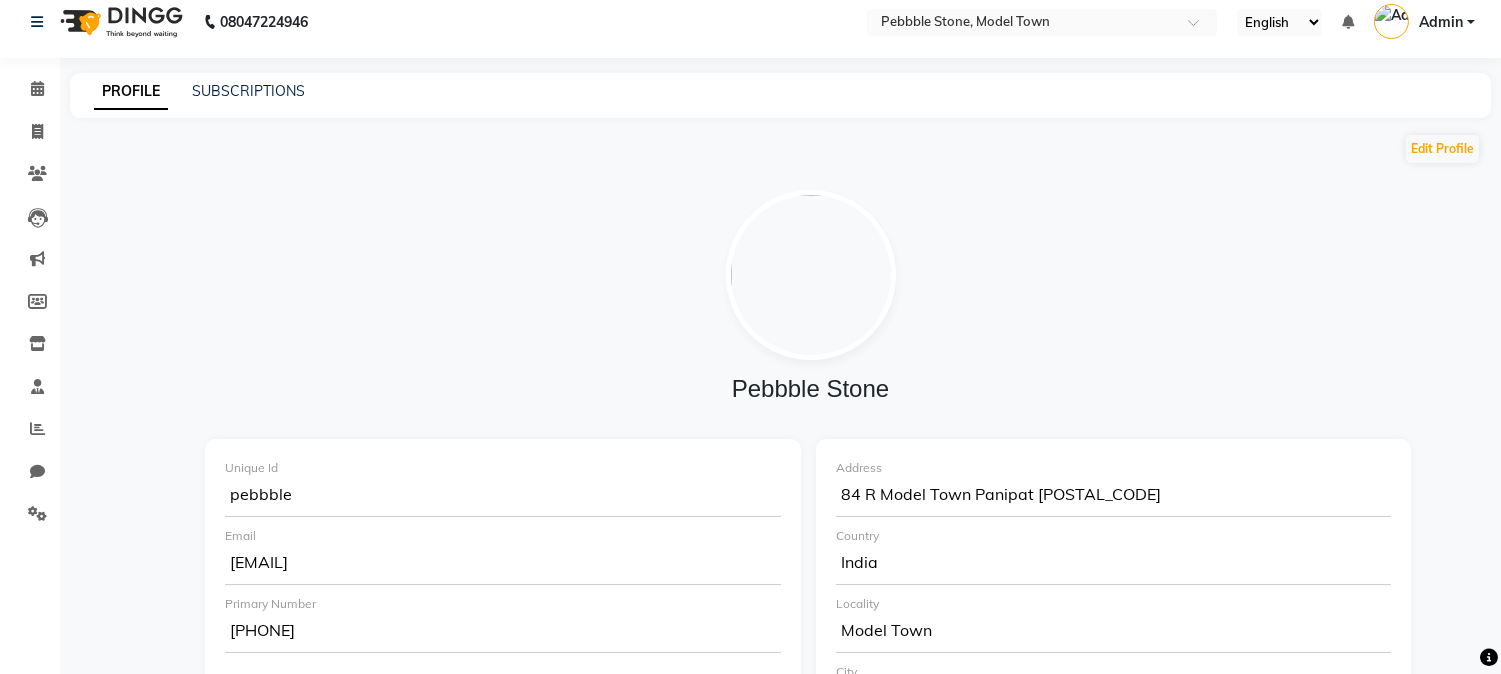 scroll, scrollTop: 0, scrollLeft: 0, axis: both 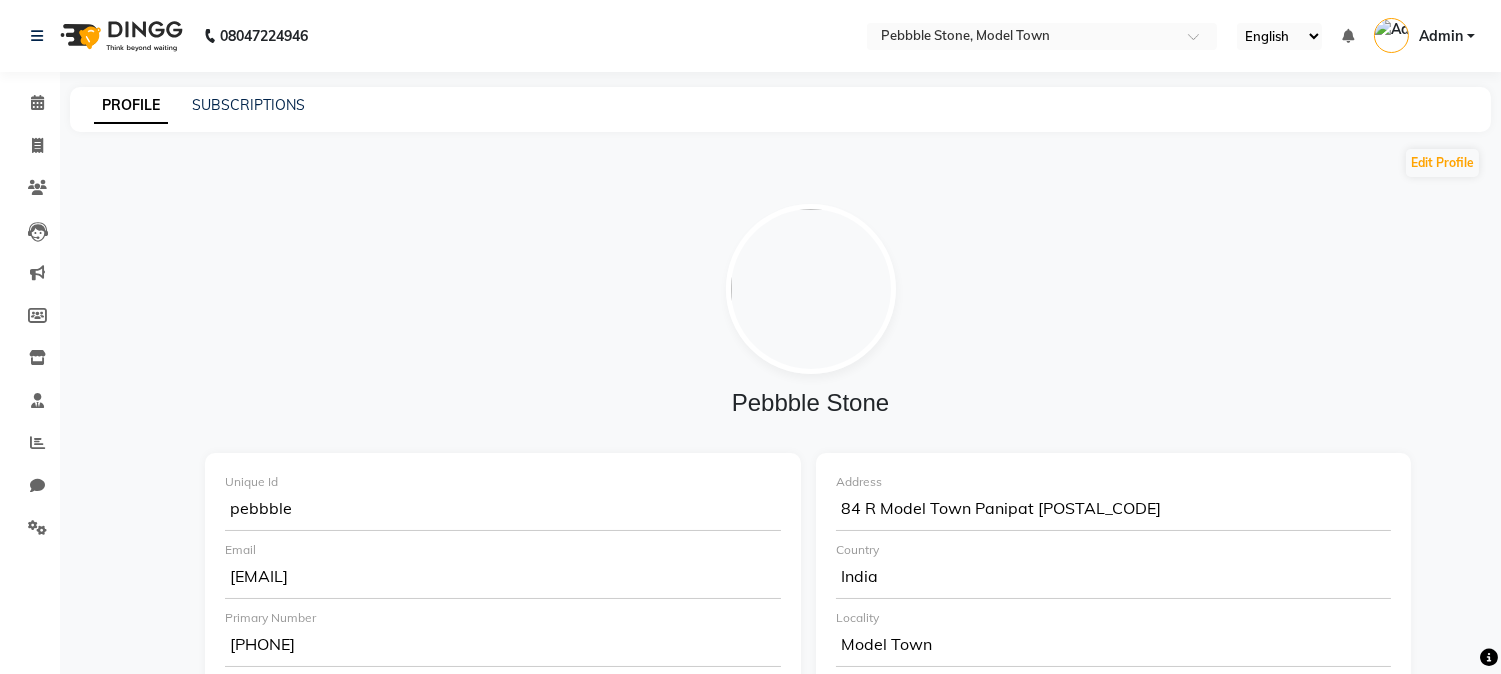 click on "Admin" at bounding box center (1441, 36) 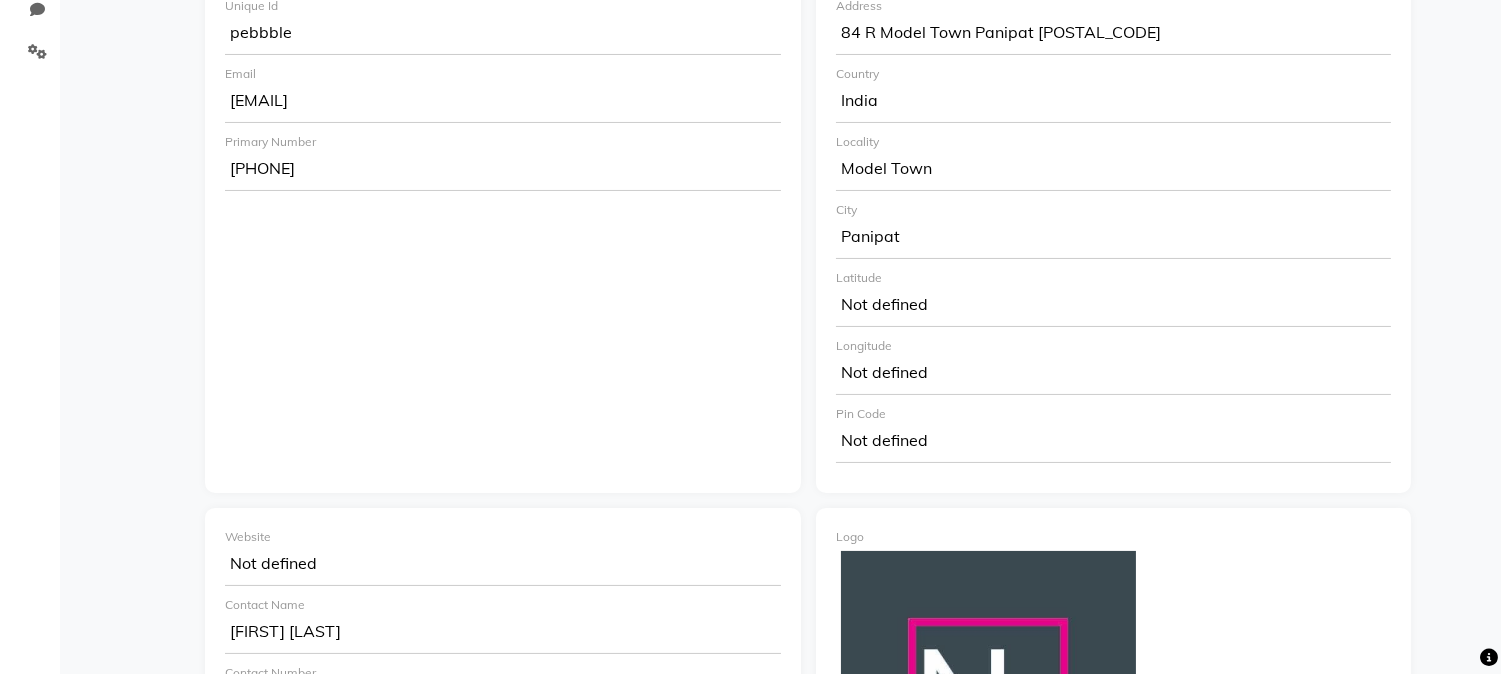 scroll, scrollTop: 898, scrollLeft: 0, axis: vertical 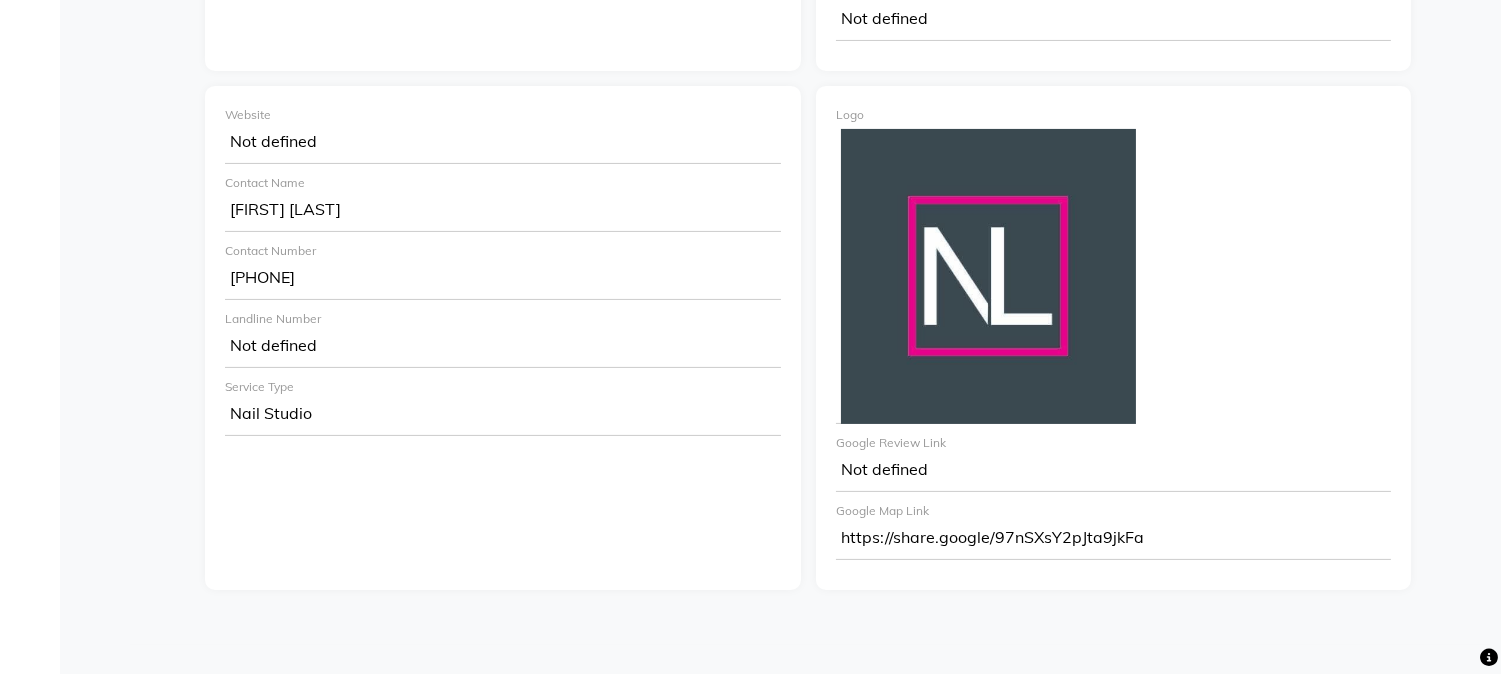 click on "PROFILE SUBSCRIPTIONS Edit Profile  Pebbble Stone  Unique Id pebbble Email stonepebbble@gmail.com Primary Number 918950424026 Address  84 R Model Town Panipat 132103  Country  India  Locality  Model Town  City  Panipat  Latitude  Not defined  Longitude  Not defined  Pin Code  Not defined  Website  Not defined  Contact Name  Kanika Tayal  Contact Number  7206617742  Landline Number  Not defined  Service Type  Nail Studio  Logo Google Review Link  Not defined  Google Map Link  https://share.google/97nSXsY2pJta9jkFa" 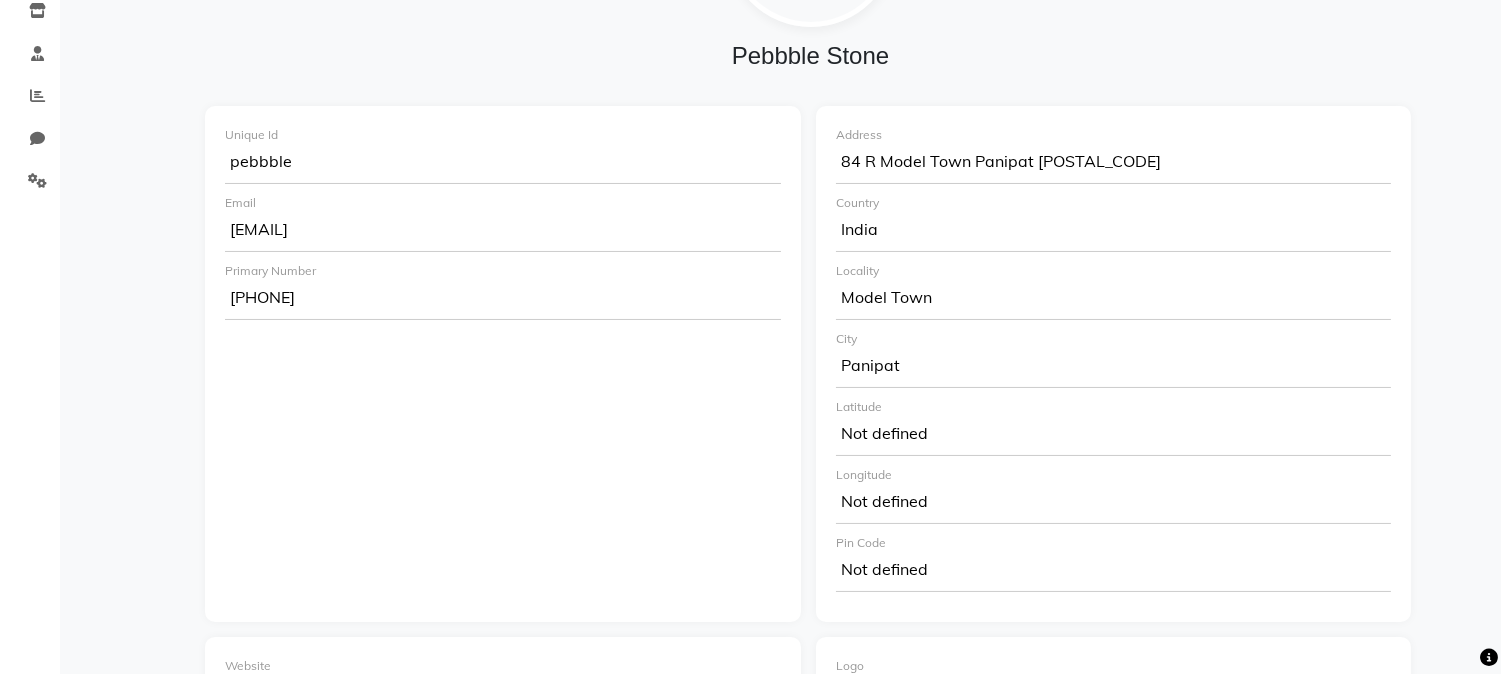 scroll, scrollTop: 74, scrollLeft: 0, axis: vertical 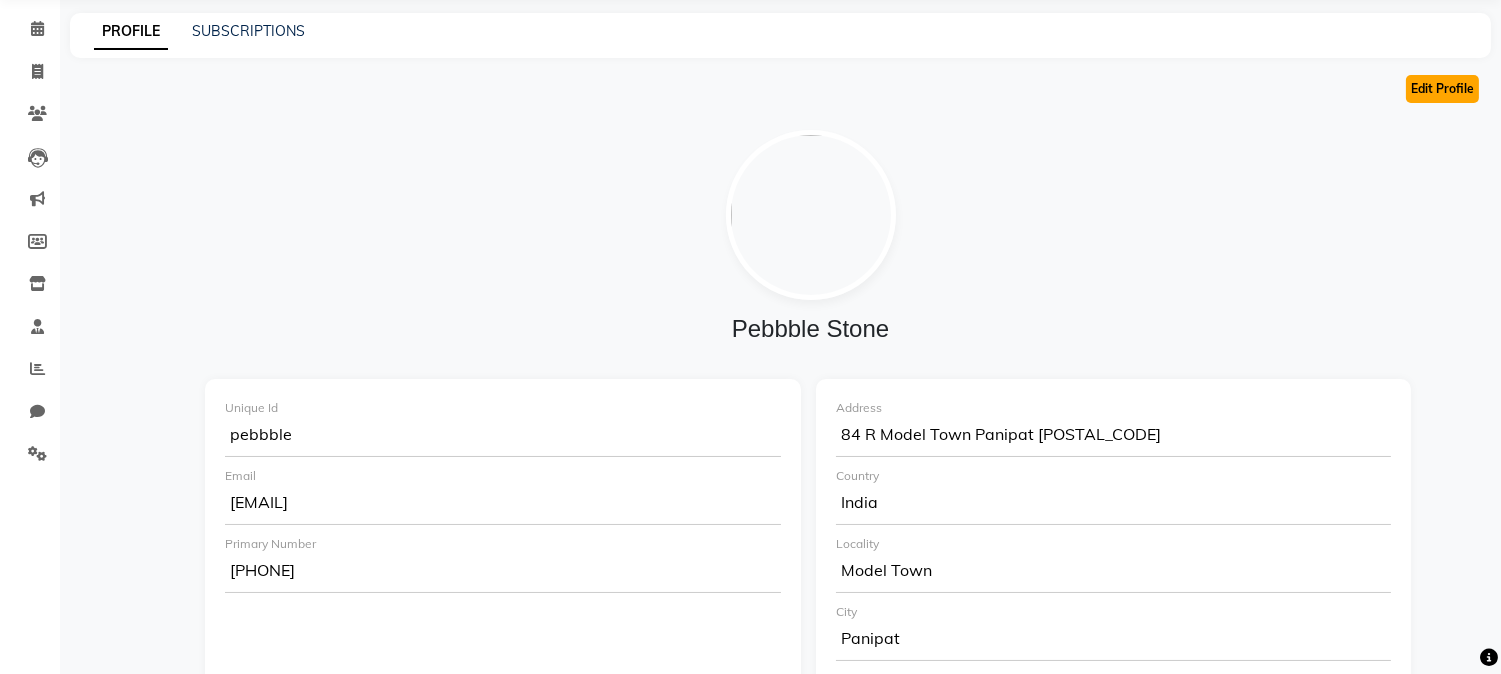 click on "Edit Profile" 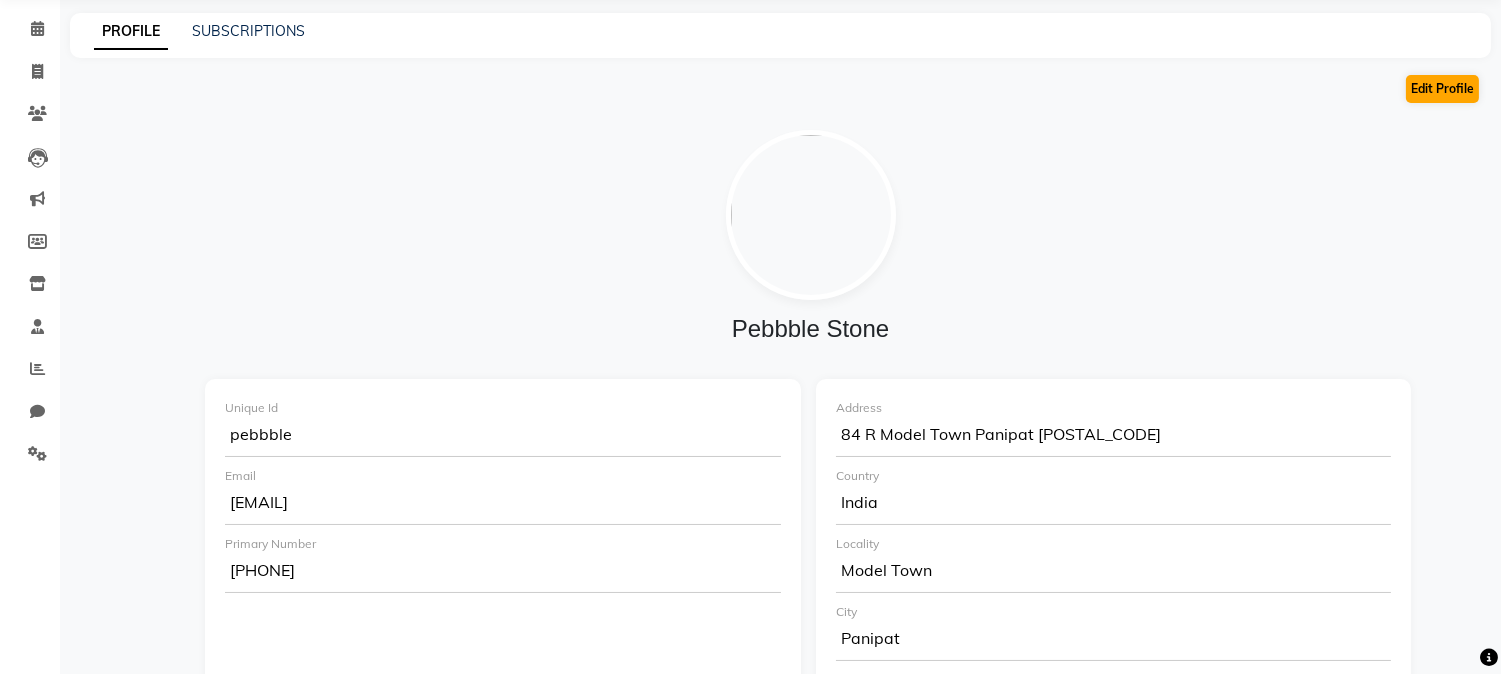 select on "21" 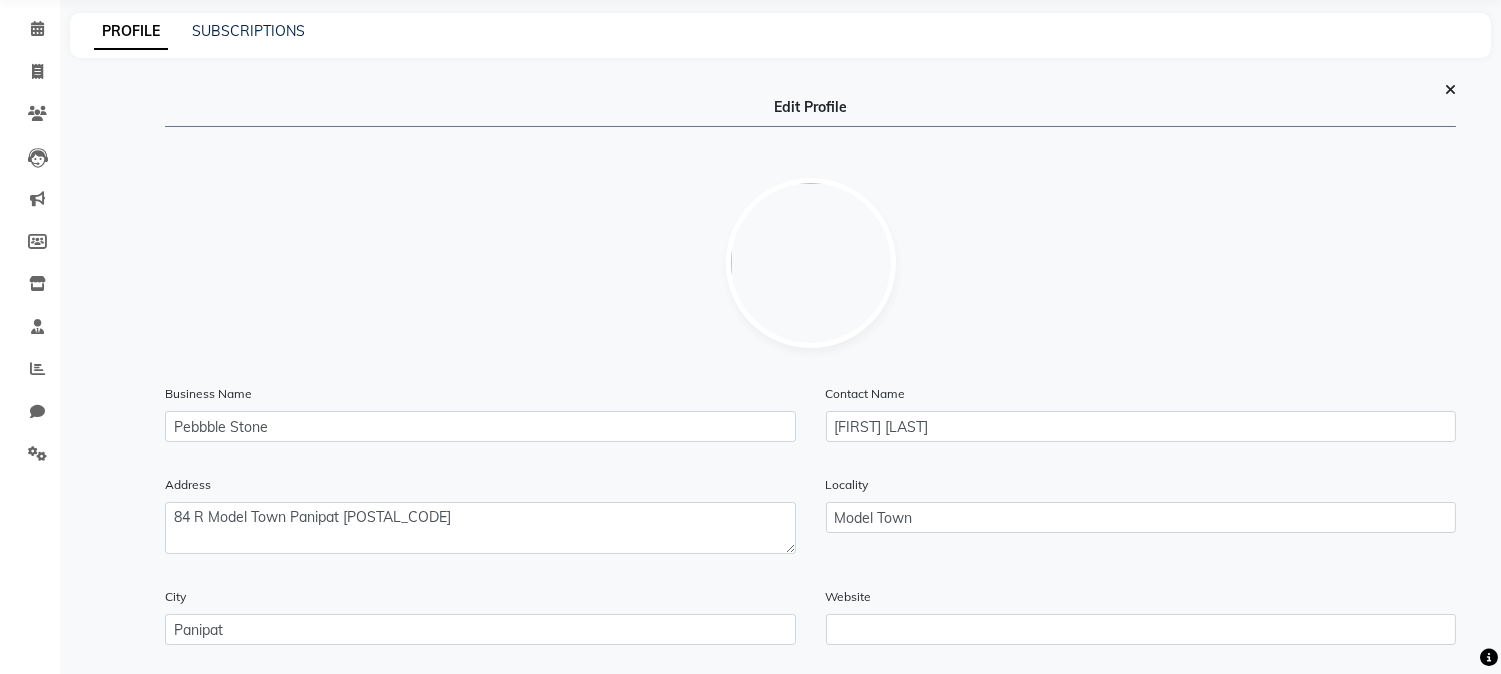 scroll, scrollTop: 728, scrollLeft: 0, axis: vertical 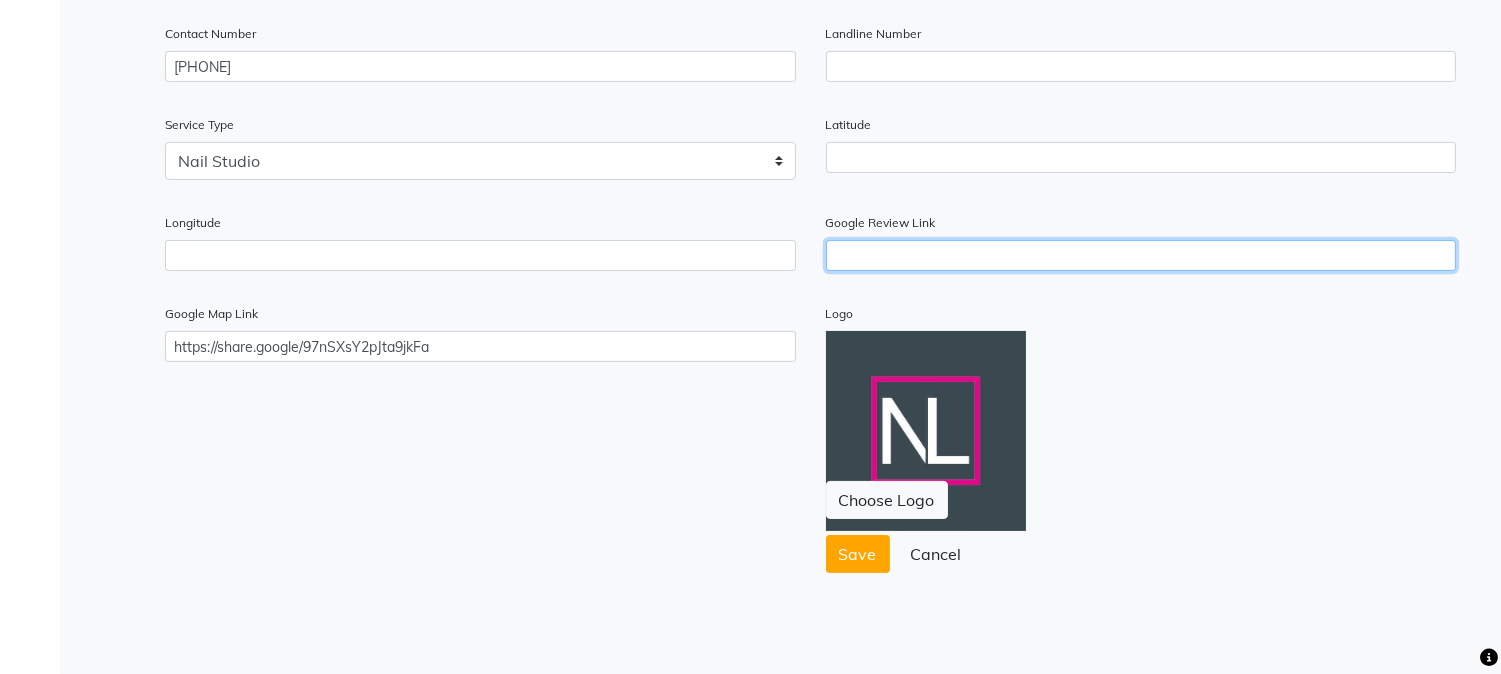 click 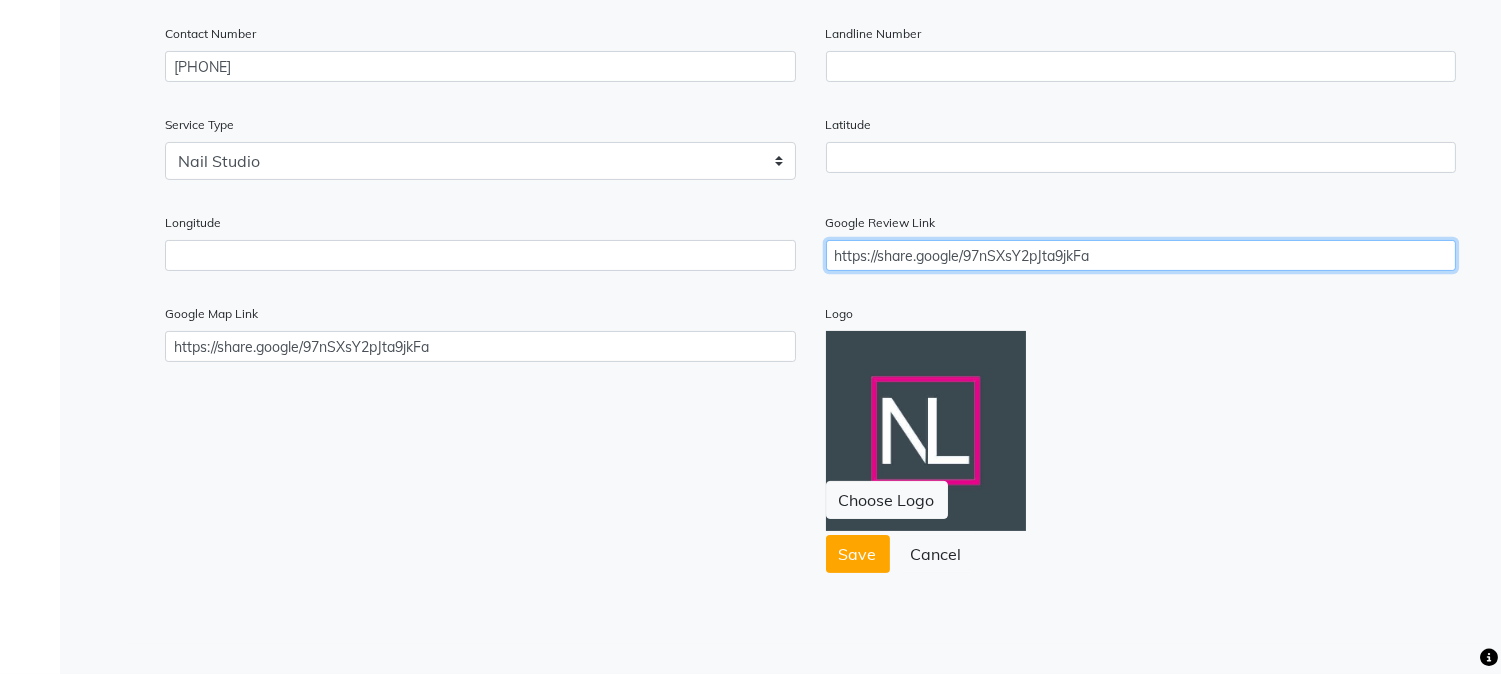 drag, startPoint x: 1161, startPoint y: 261, endPoint x: 573, endPoint y: 226, distance: 589.0408 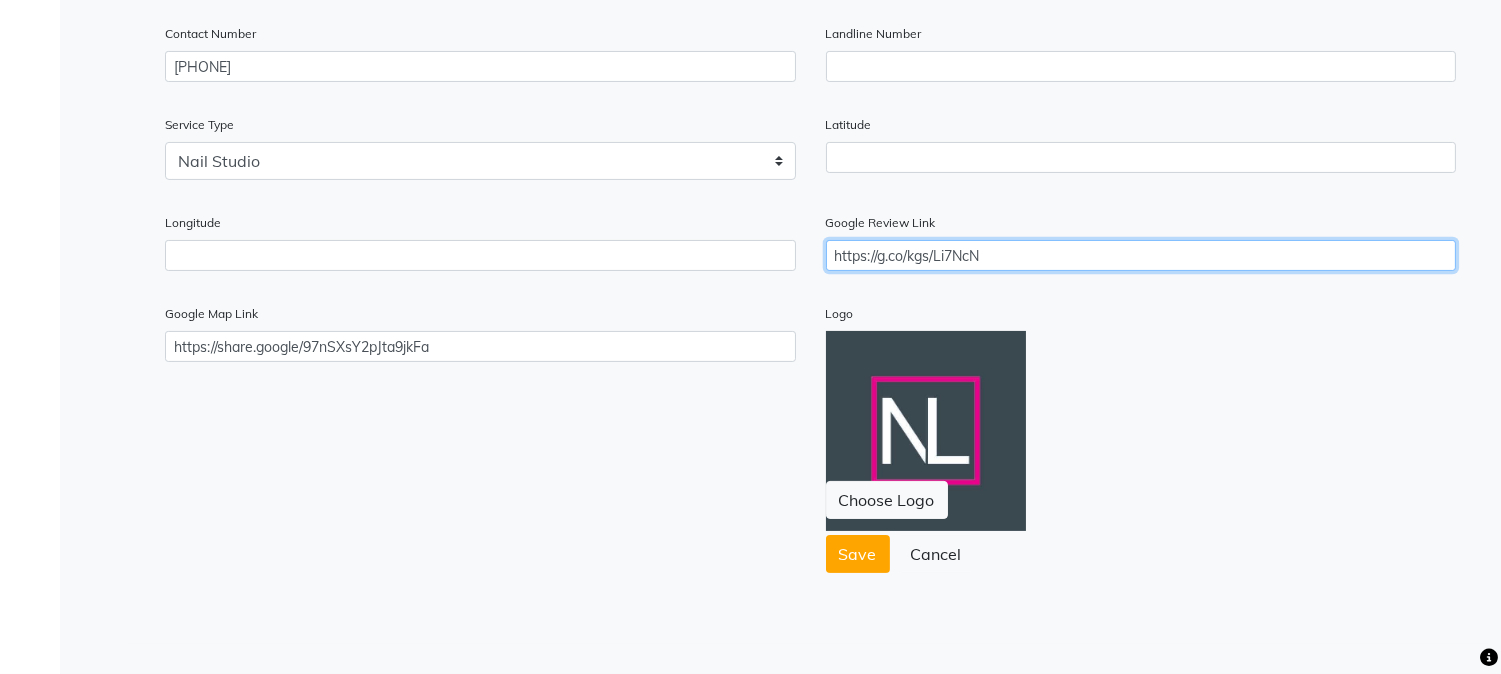 type on "https://g.co/kgs/Li7NcN" 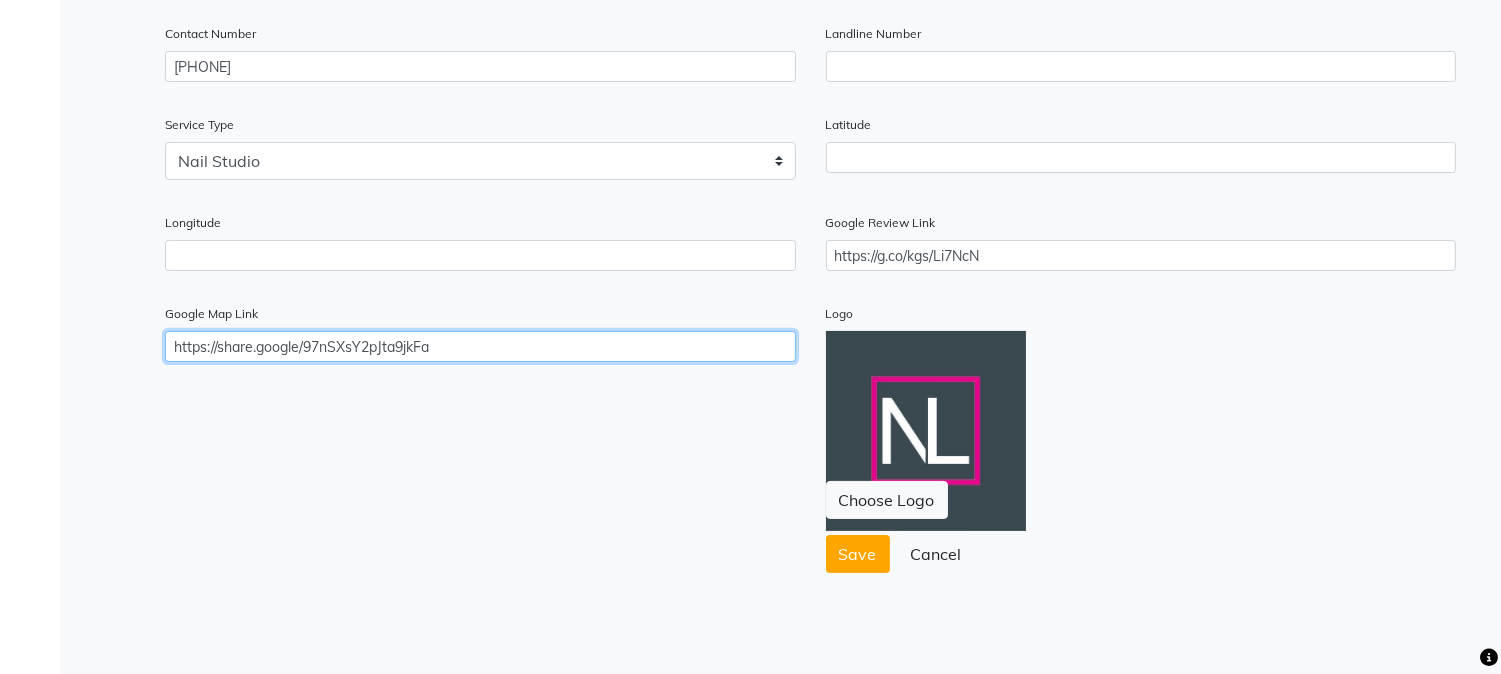 drag, startPoint x: 465, startPoint y: 345, endPoint x: 80, endPoint y: 306, distance: 386.97028 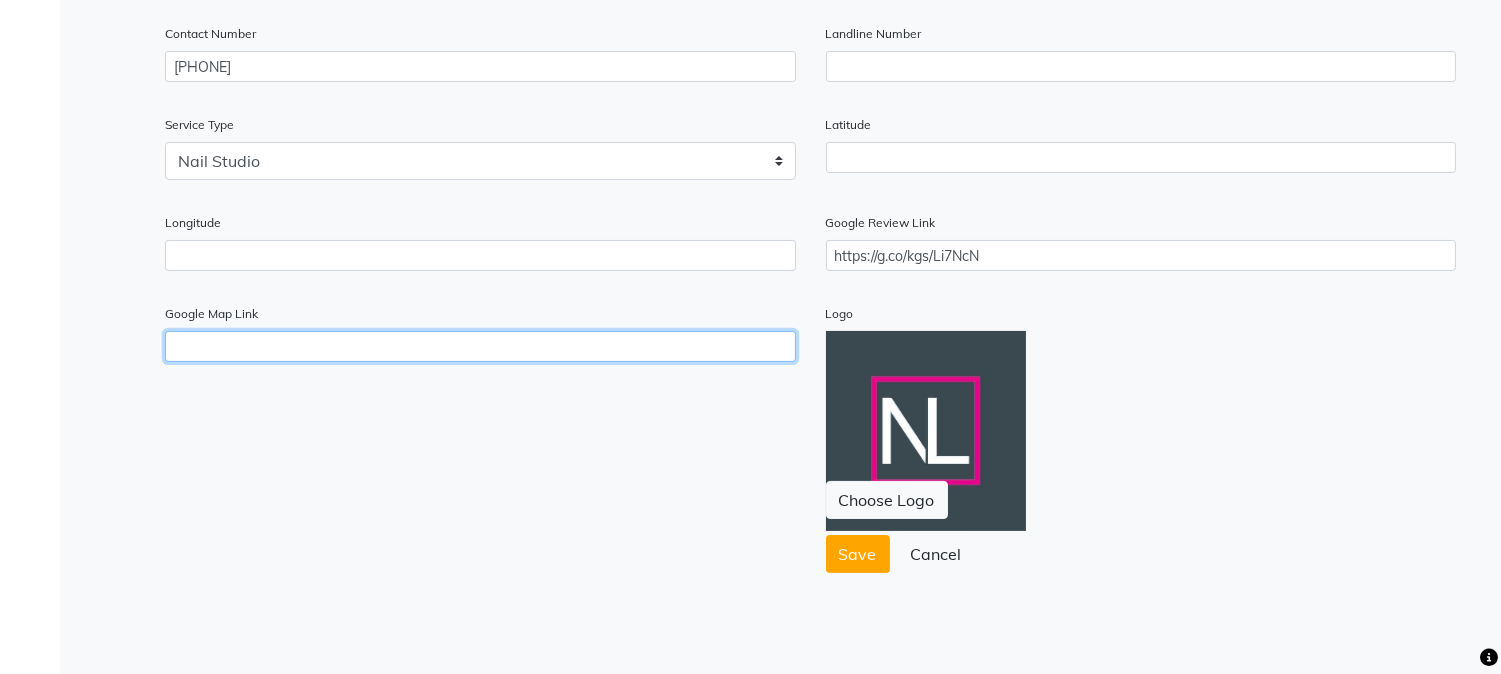 paste on "https://goo.gl/maps/JD7gDaUh4i7xLMaj8" 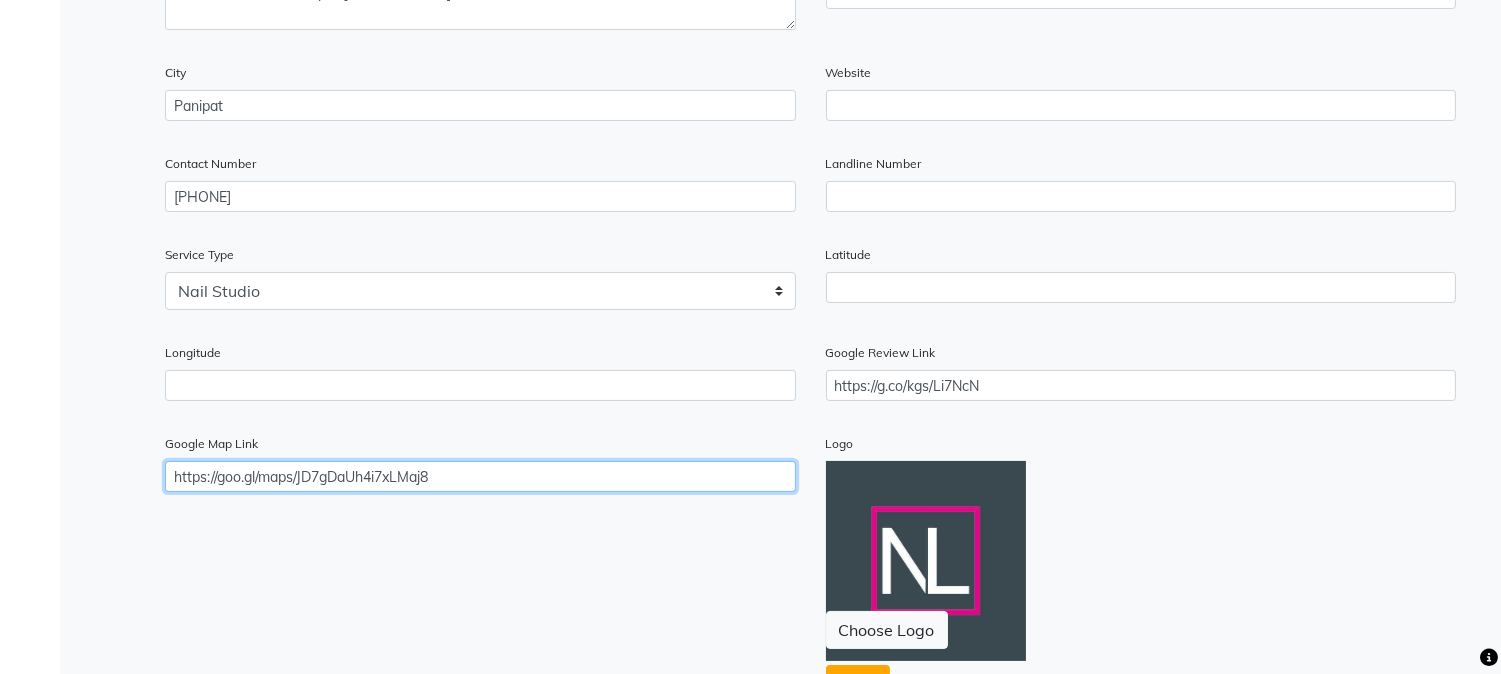scroll, scrollTop: 560, scrollLeft: 0, axis: vertical 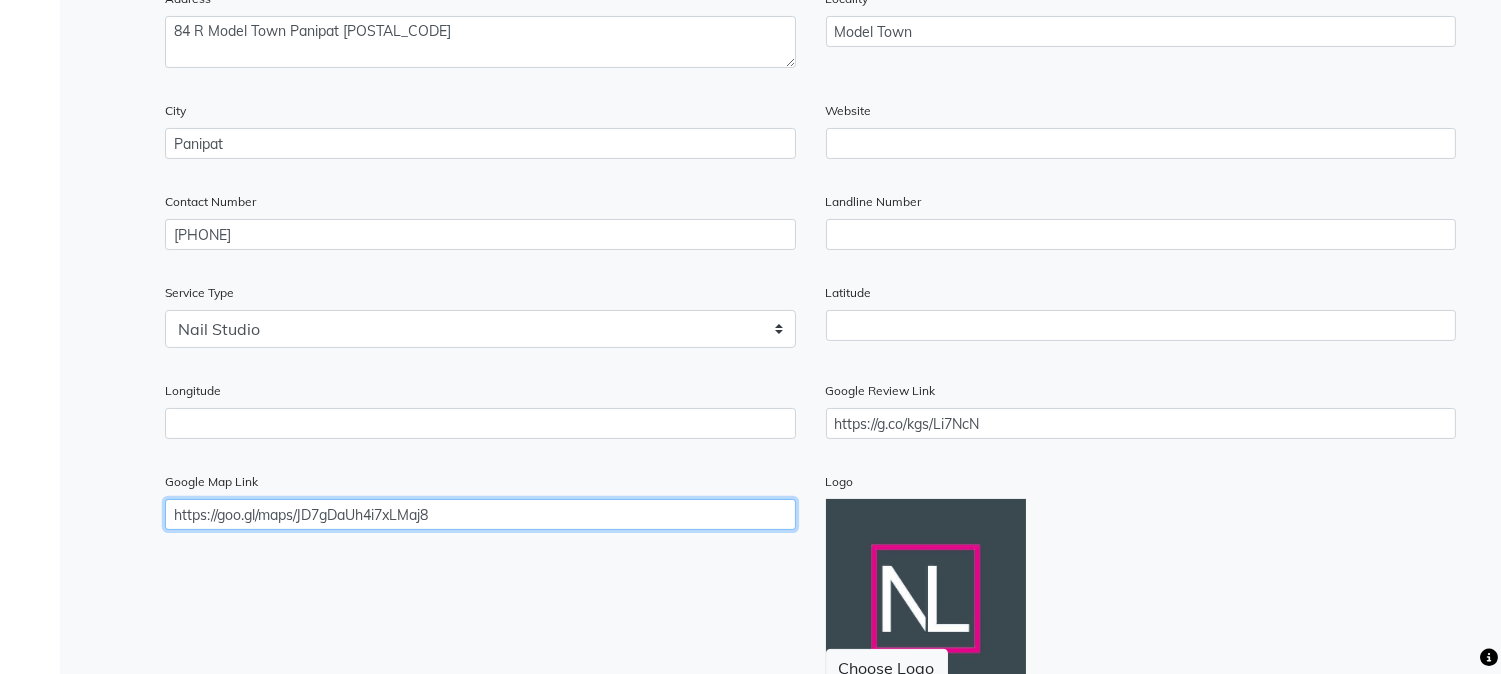type on "https://goo.gl/maps/JD7gDaUh4i7xLMaj8" 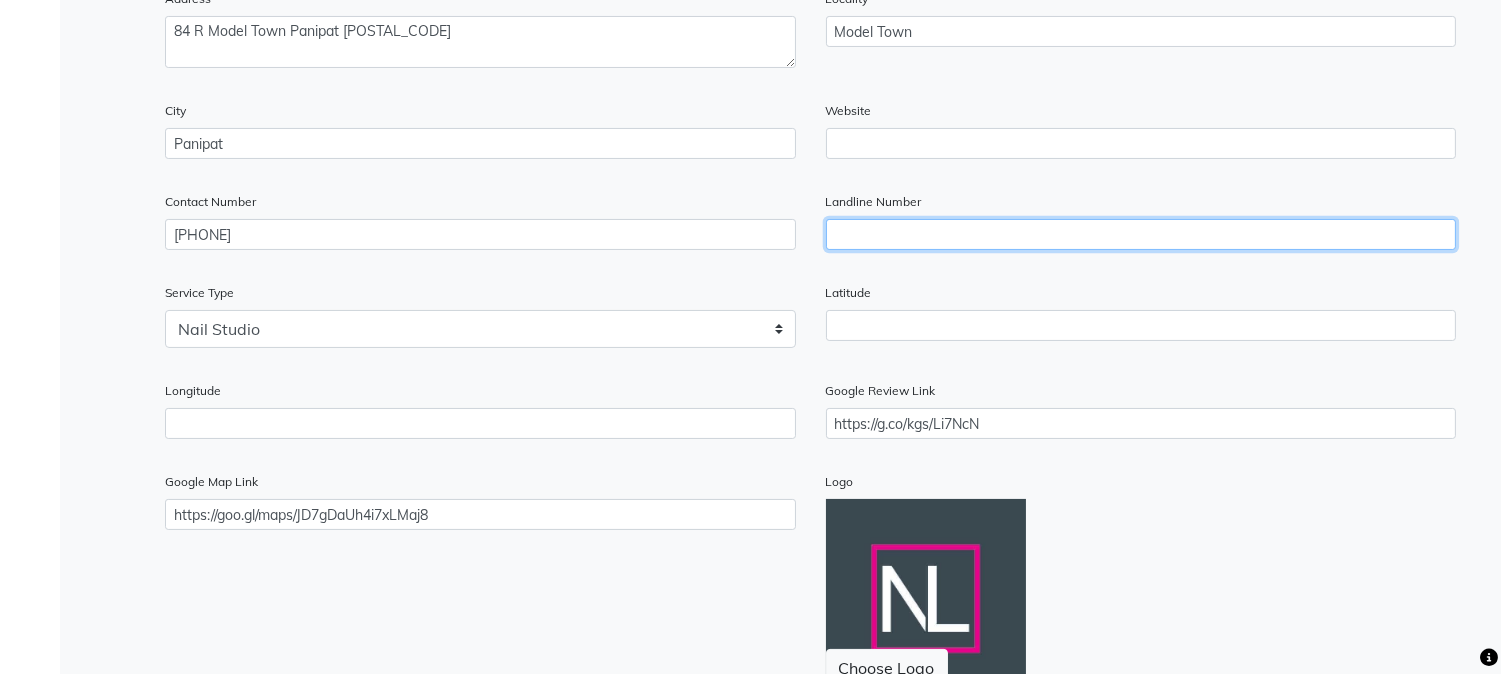 click 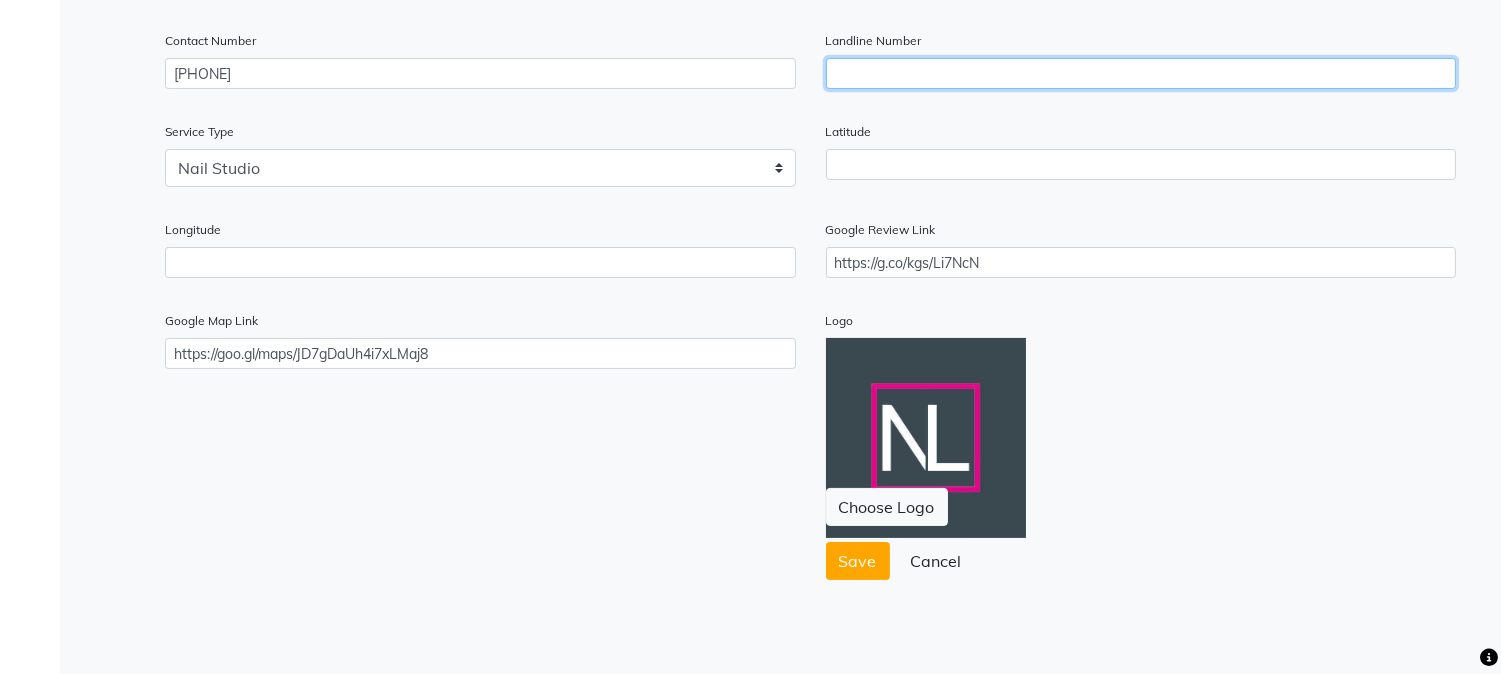 scroll, scrollTop: 728, scrollLeft: 0, axis: vertical 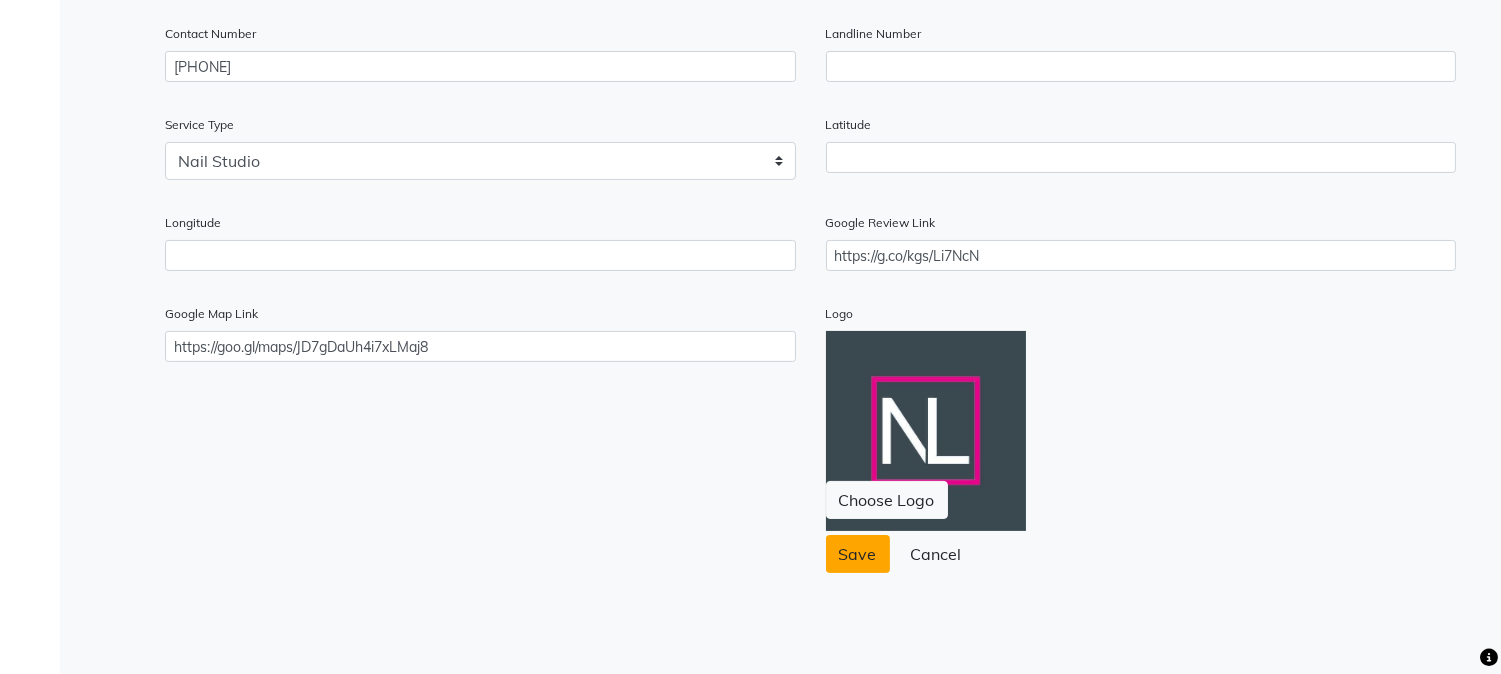 click on "Save" at bounding box center [858, 554] 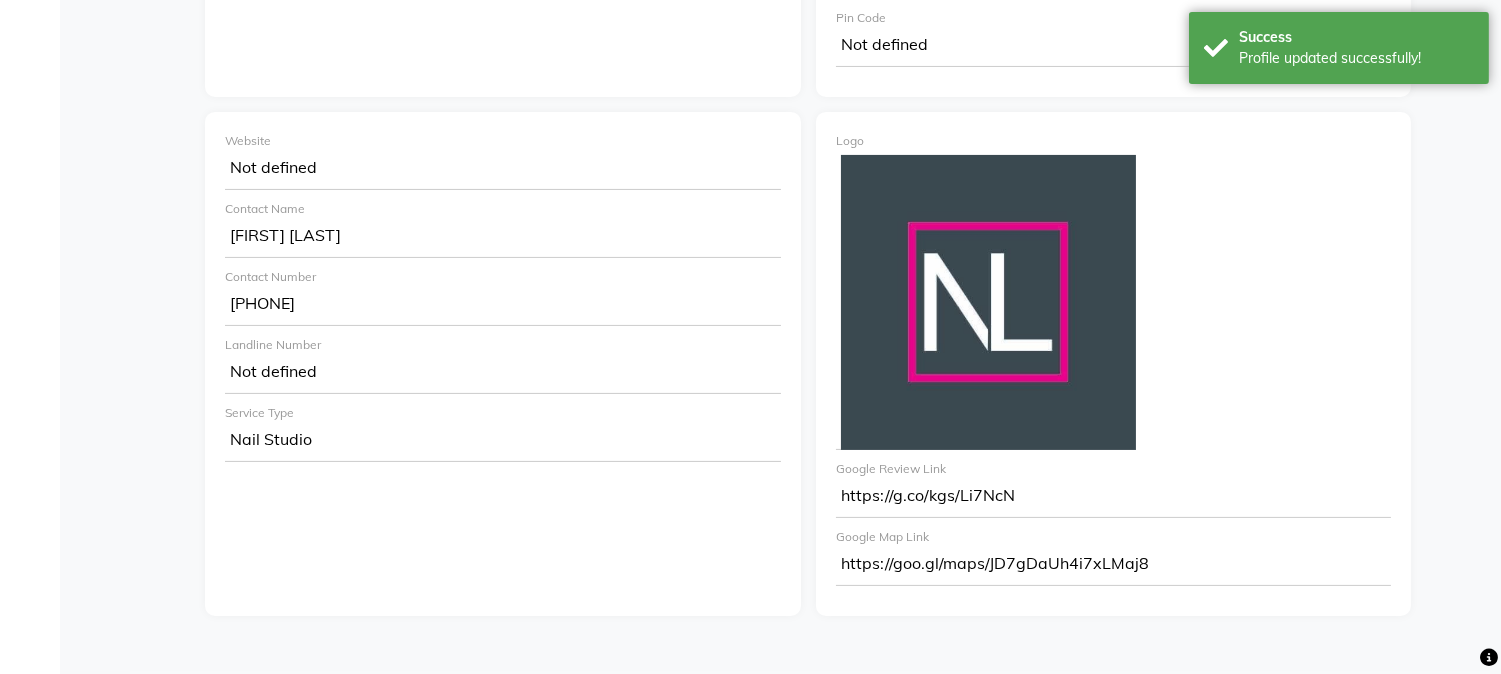 scroll, scrollTop: 781, scrollLeft: 0, axis: vertical 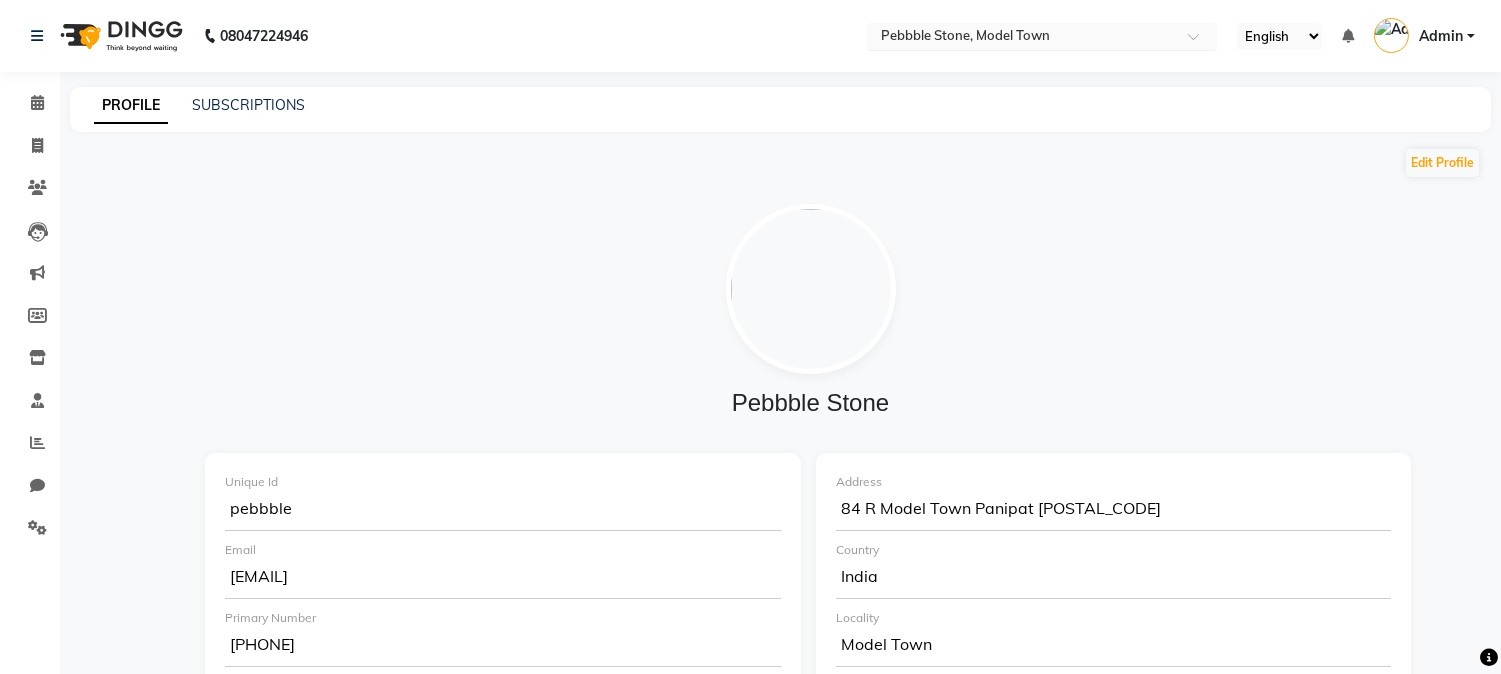 click at bounding box center [1200, 42] 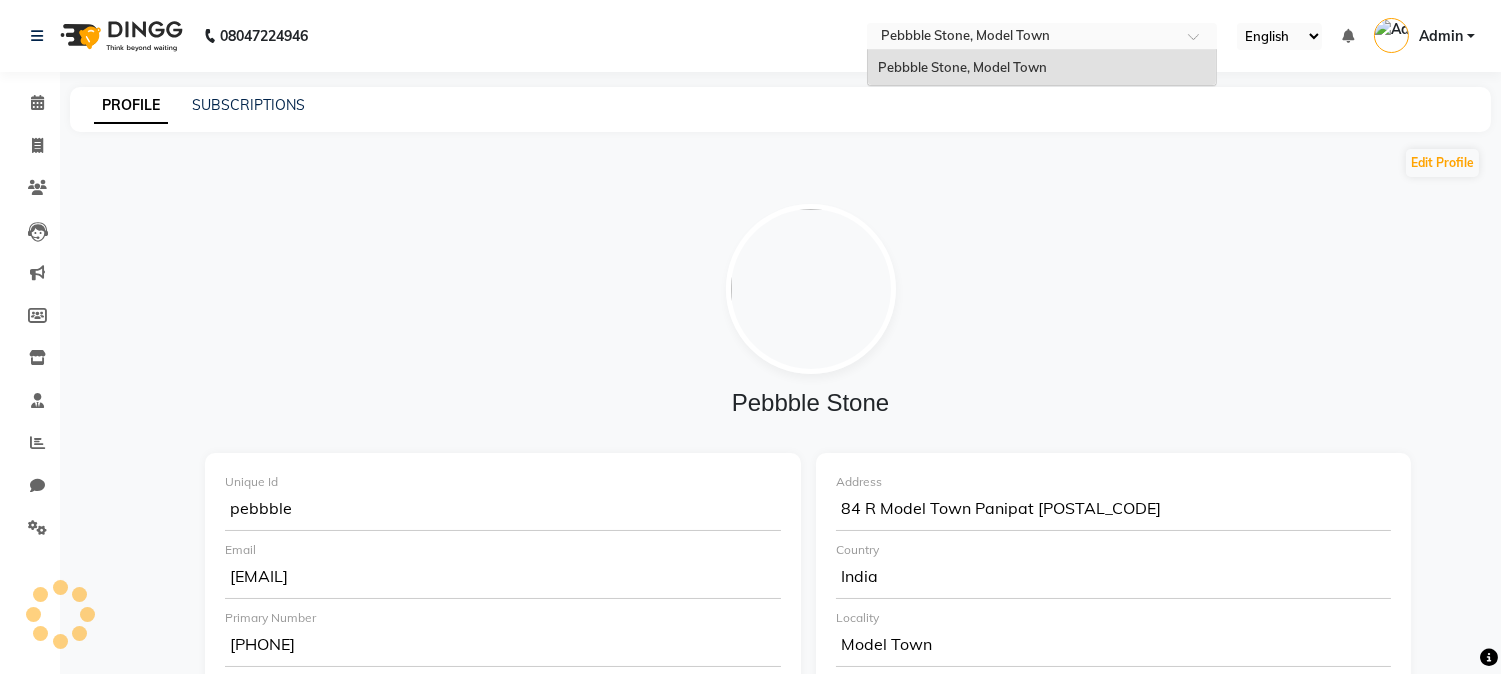 click at bounding box center [1200, 42] 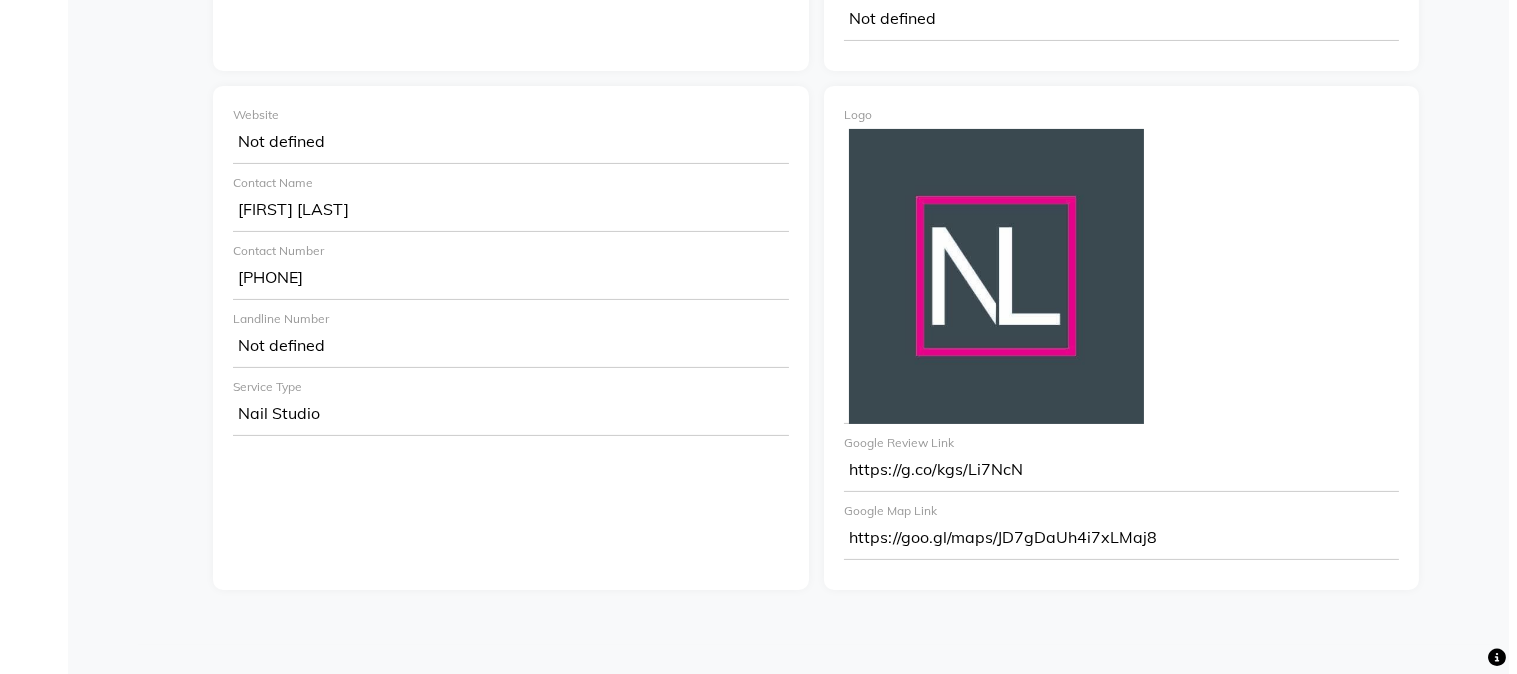 scroll, scrollTop: 0, scrollLeft: 0, axis: both 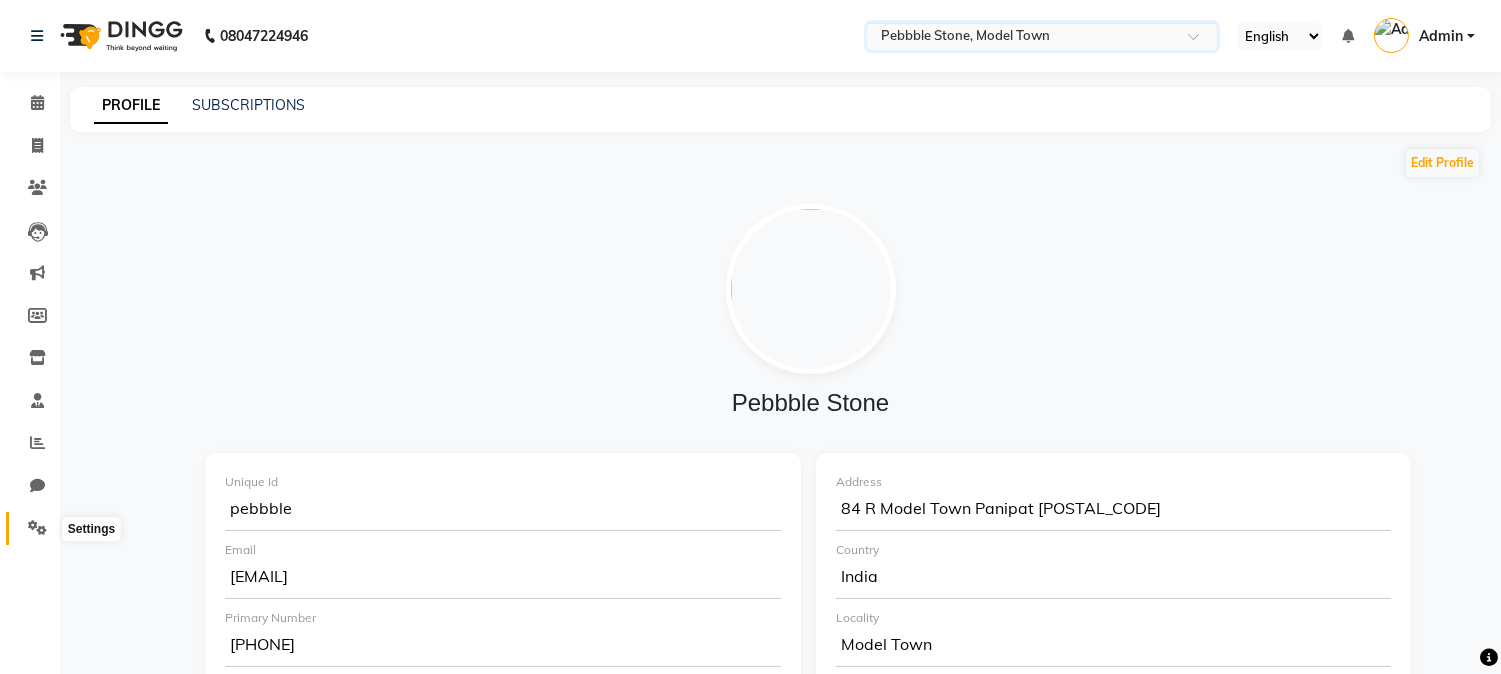 click 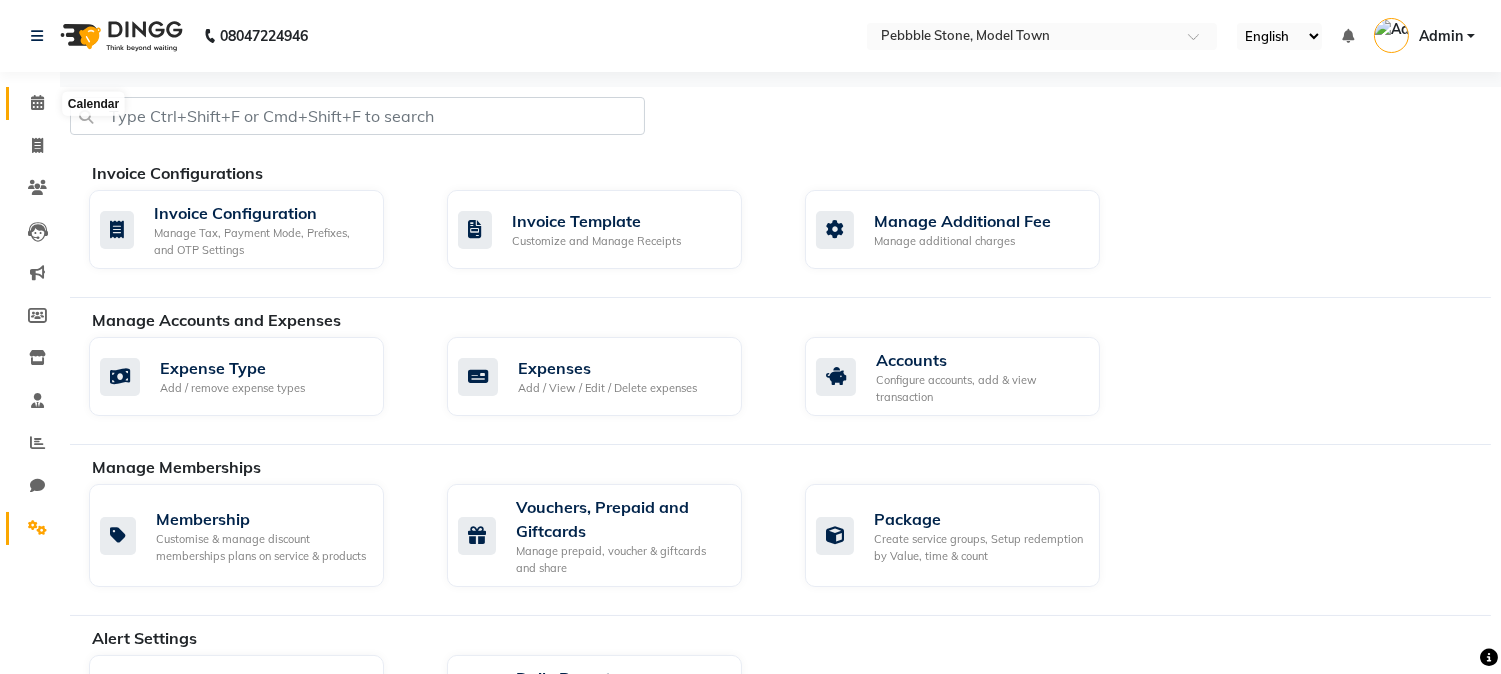 click 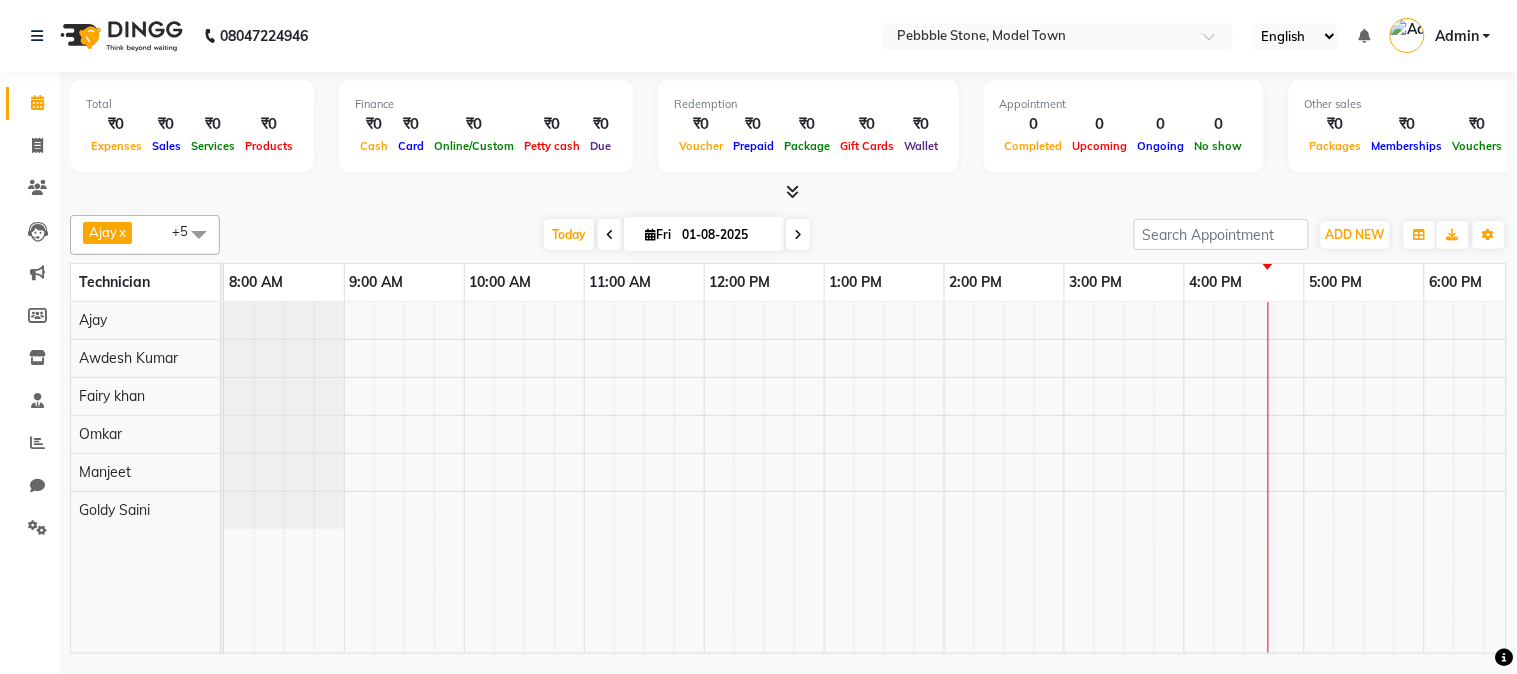 click on "Ajay   x" at bounding box center (107, 233) 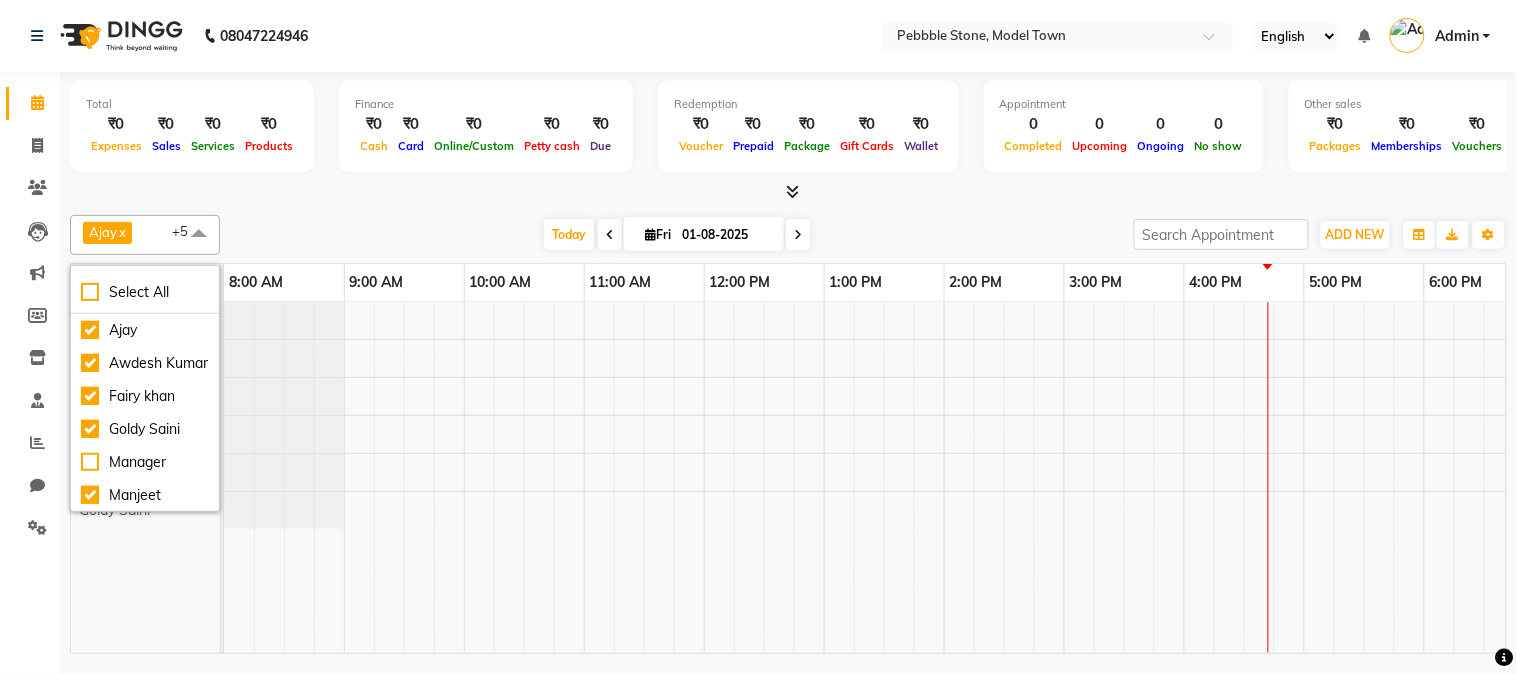 click on "Ajay   x Awdesh Kumar  x Fairy khan  x Goldy Saini  x Manjeet  x Omkar  x +5 Select All Ajay  Awdesh Kumar Fairy khan Goldy Saini Manager Manjeet Omkar Varun Today  Fri 01-08-2025 Toggle Dropdown Add Appointment Add Invoice Add Expense Add Attendance Add Client Add Transaction Toggle Dropdown Add Appointment Add Invoice Add Expense Add Attendance Add Client ADD NEW Toggle Dropdown Add Appointment Add Invoice Add Expense Add Attendance Add Client Add Transaction Ajay   x Awdesh Kumar  x Fairy khan  x Goldy Saini  x Manjeet  x Omkar  x +5 Select All Ajay  Awdesh Kumar Fairy khan Goldy Saini Manager Manjeet Omkar Varun Group By  Staff View   Room View  View as Vertical  Vertical - Week View  Horizontal  Horizontal - Week View  List  Toggle Dropdown Calendar Settings Manage Tags   Arrange Technicians   Reset Technicians  Full Screen  Show Available Stylist  Appointment Form Zoom 100%" at bounding box center (788, 235) 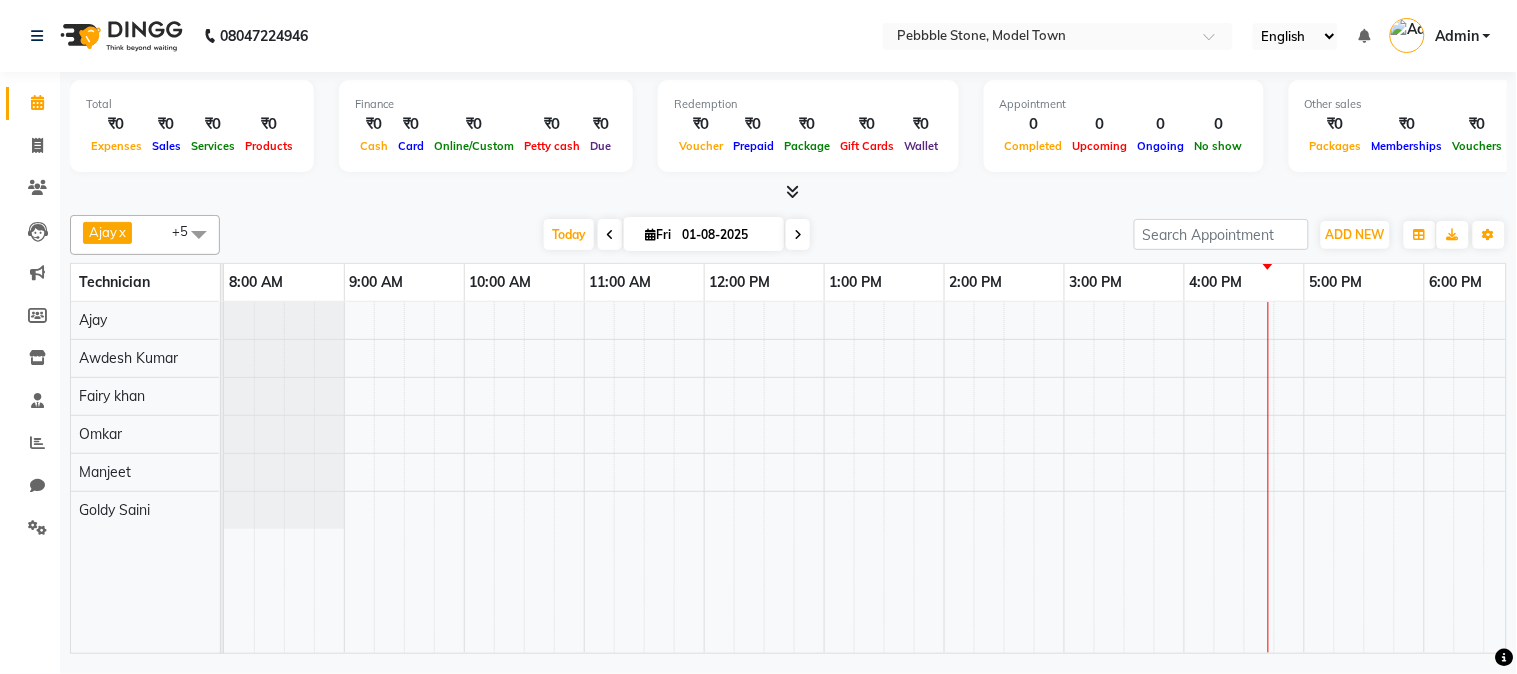 click on "Admin" at bounding box center (1440, 36) 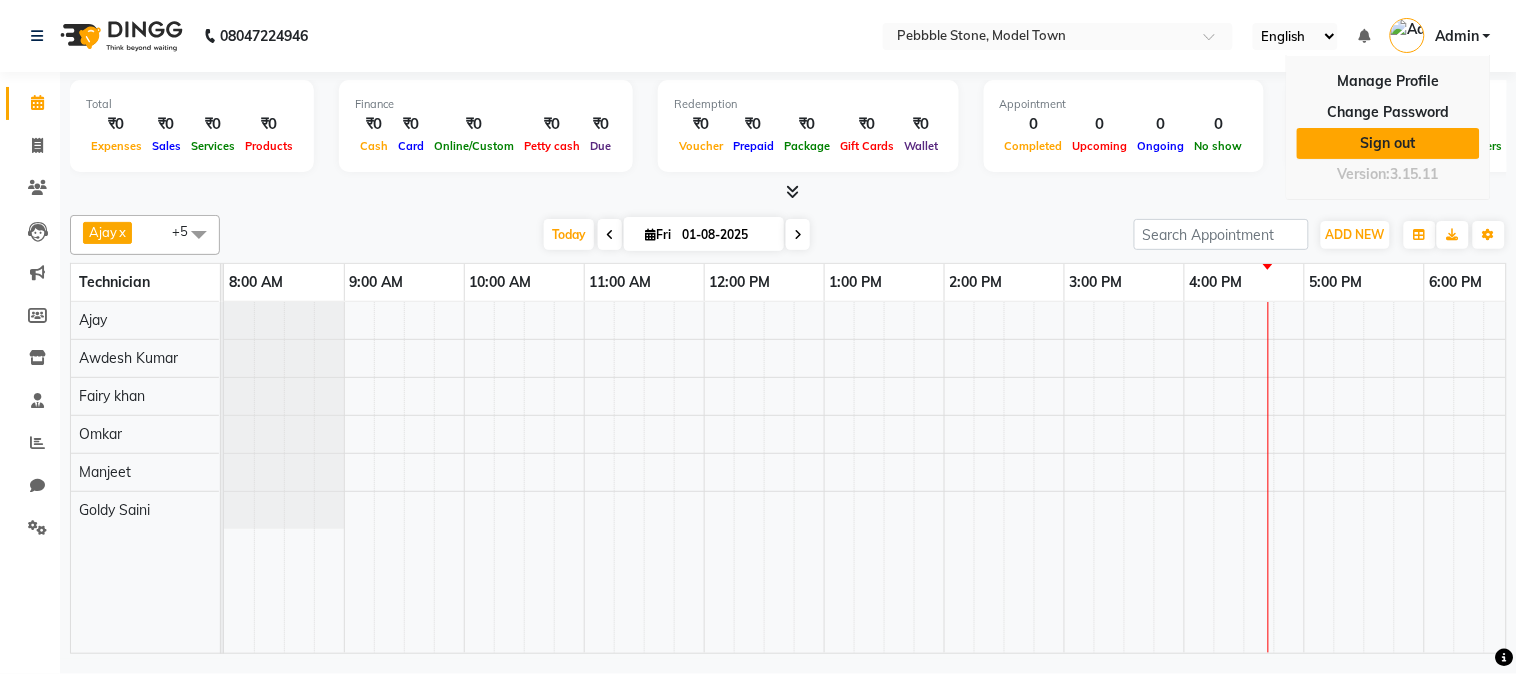 click on "Sign out" at bounding box center [1388, 143] 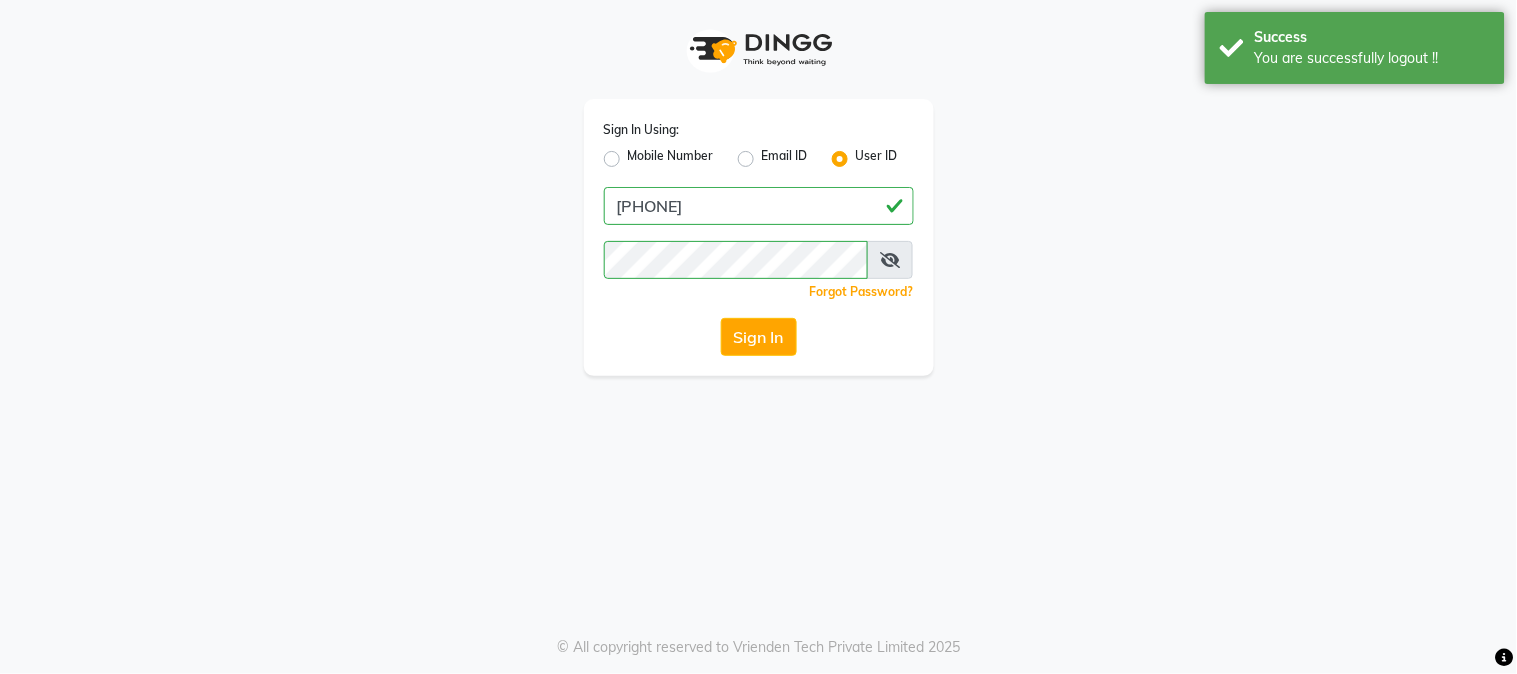 click at bounding box center [890, 260] 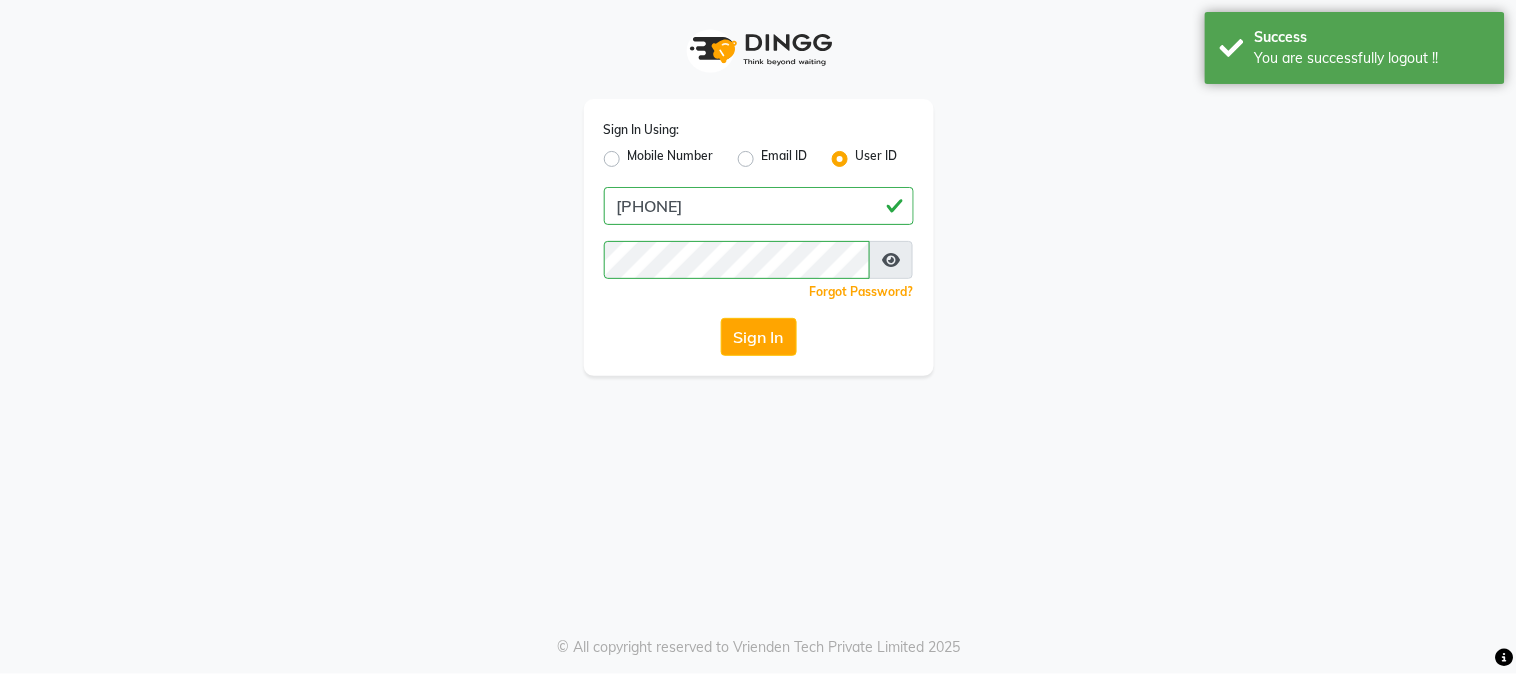 click at bounding box center (891, 260) 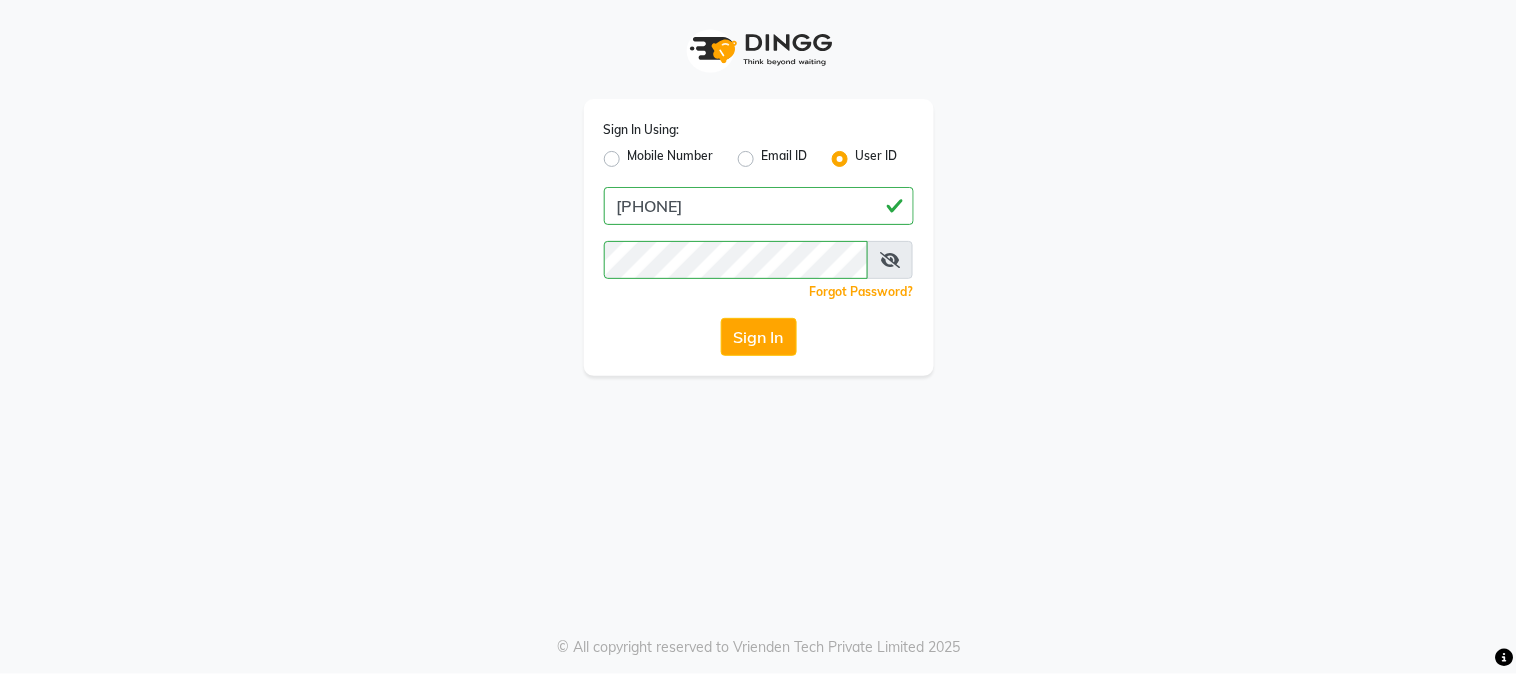 click on "Mobile Number" 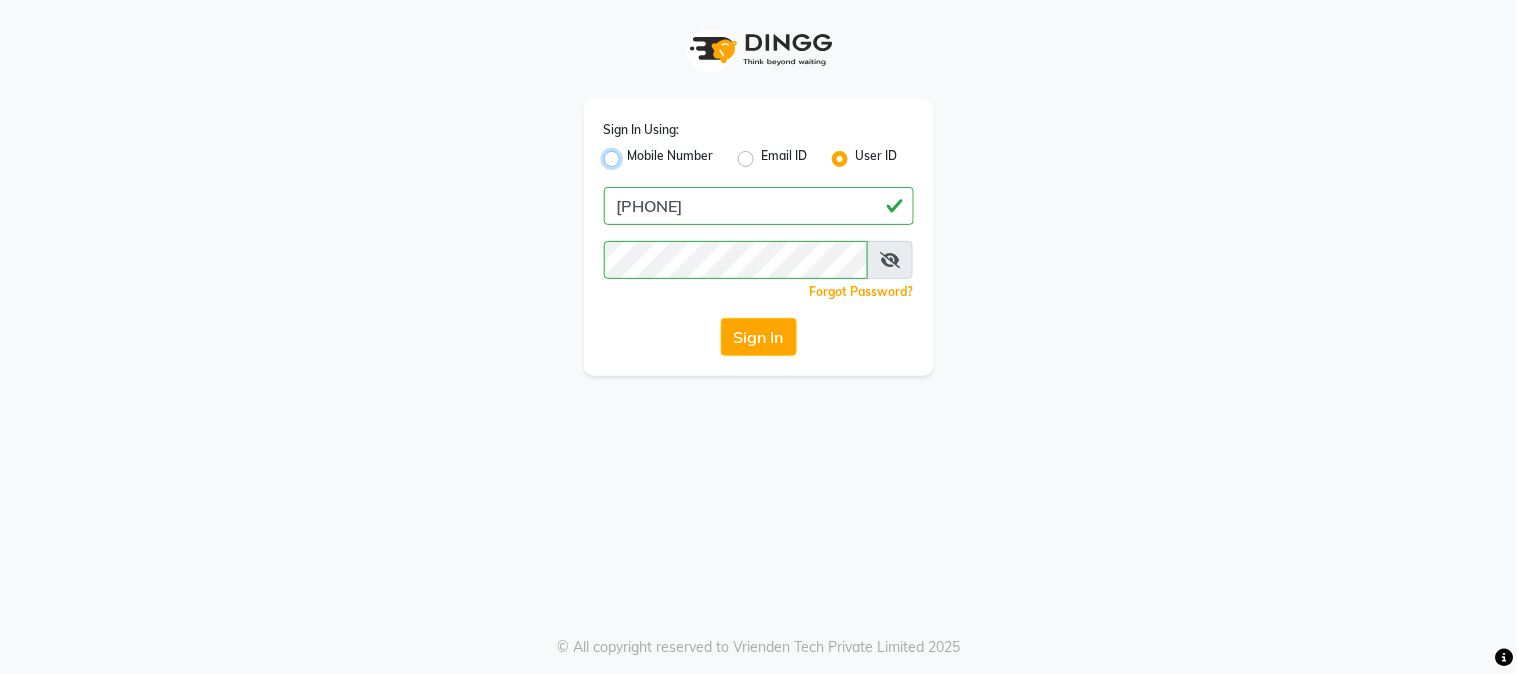 click on "Mobile Number" at bounding box center [634, 153] 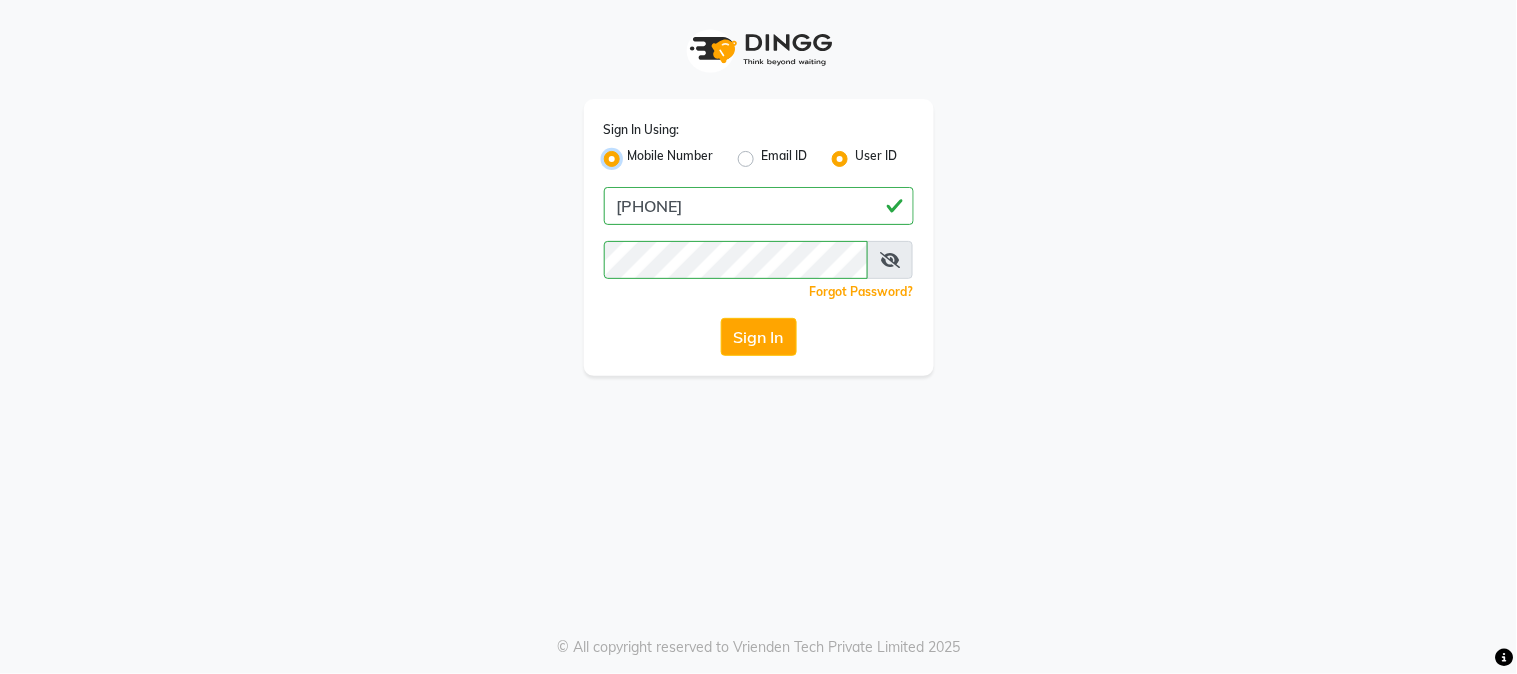 radio on "false" 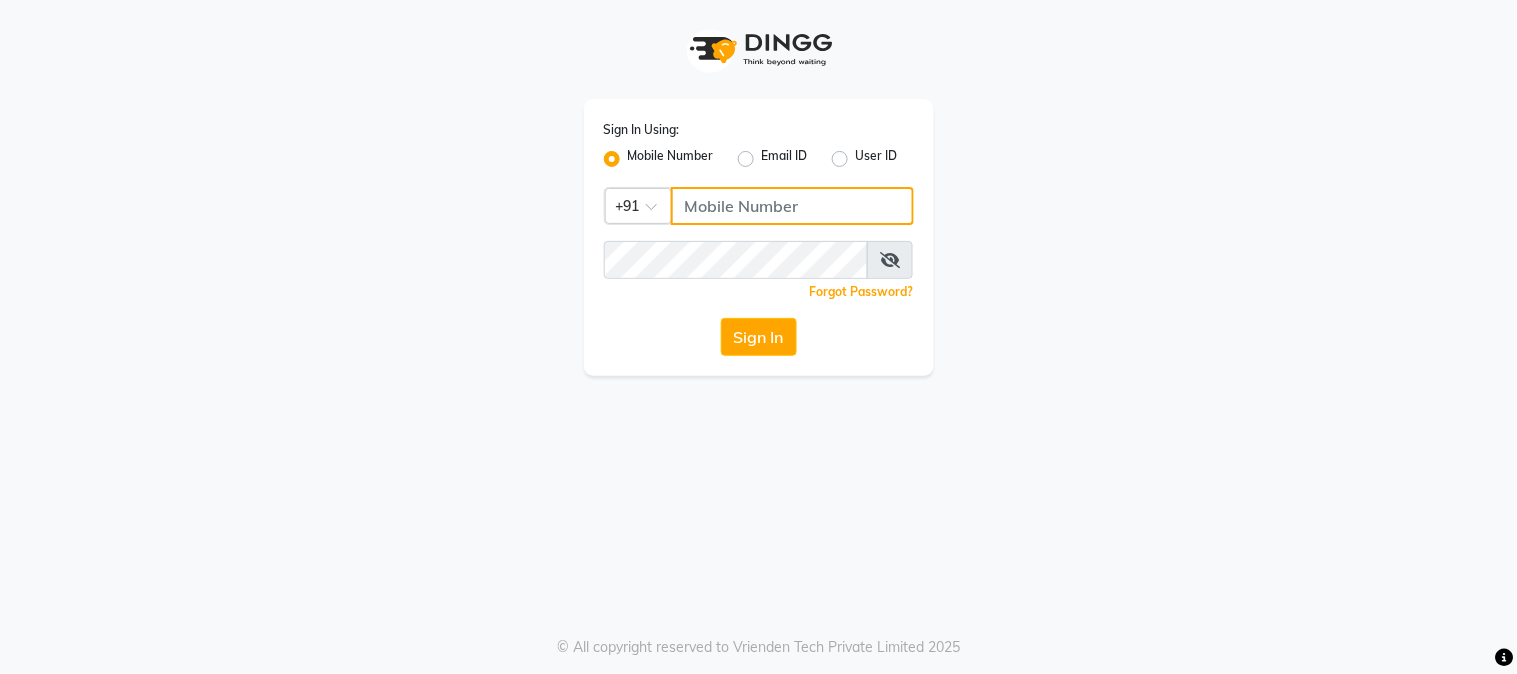 click 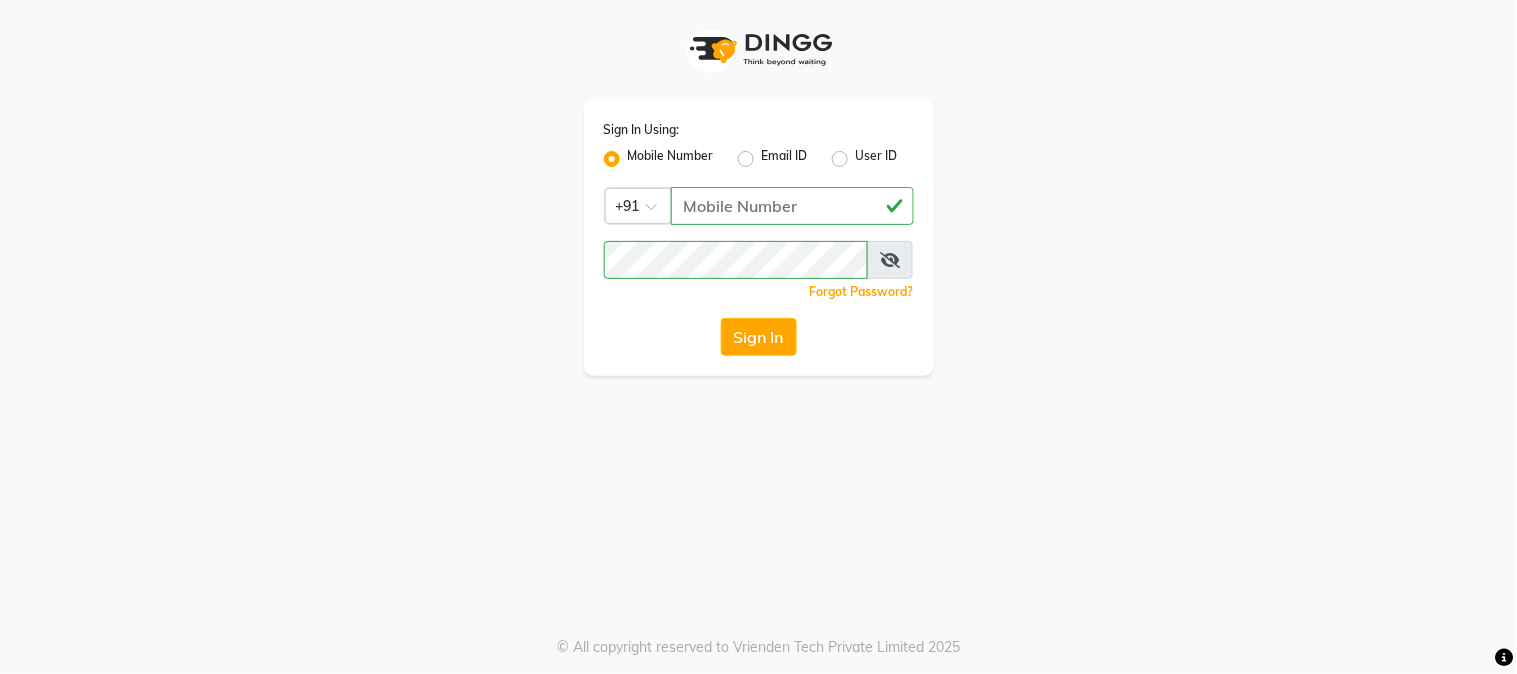 click on "User ID" 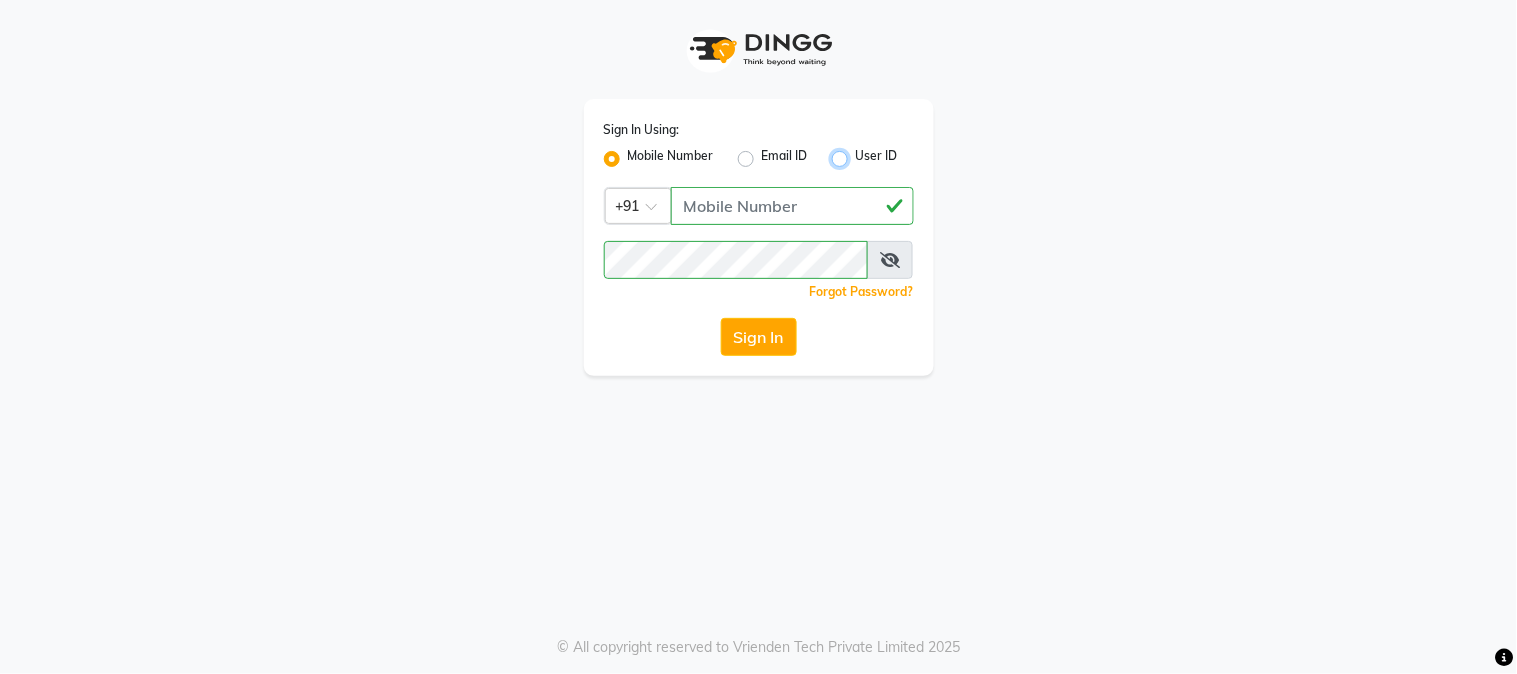 click on "User ID" at bounding box center (862, 153) 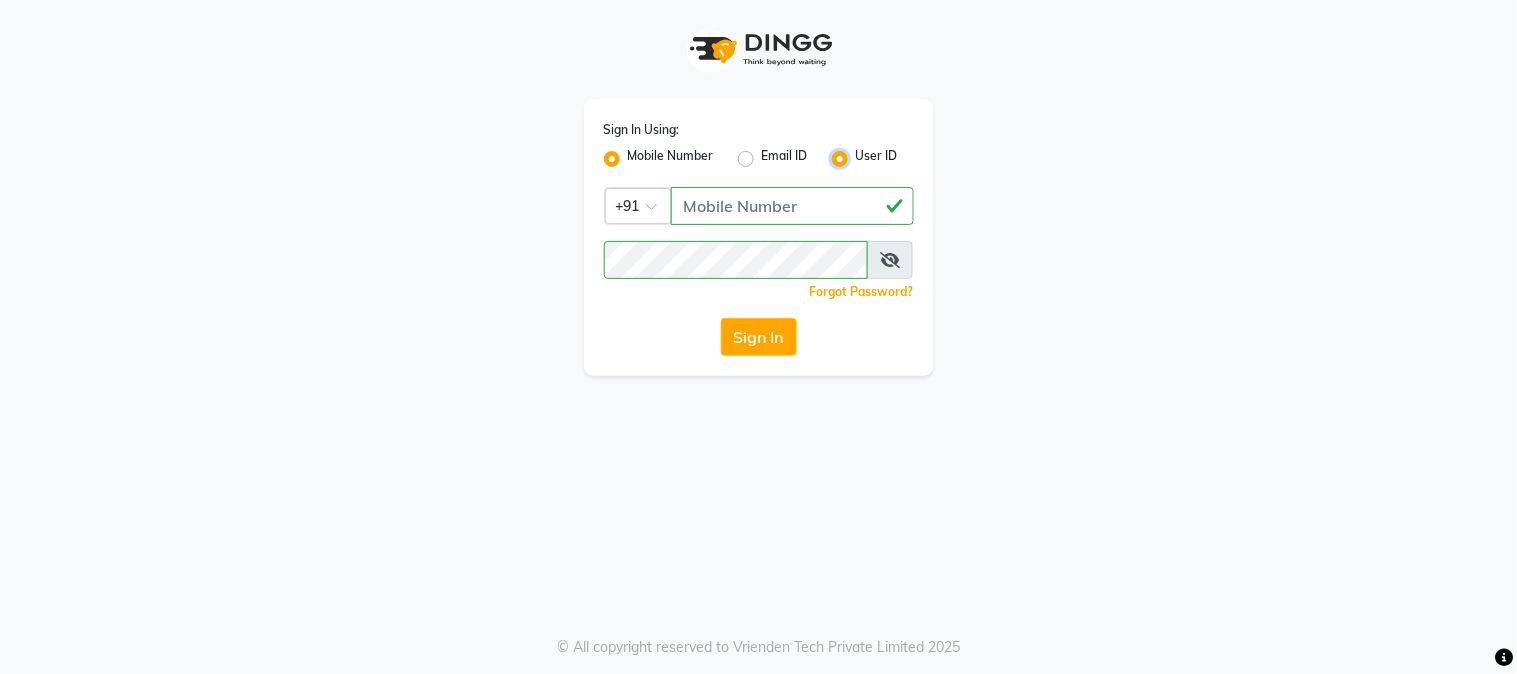 radio on "false" 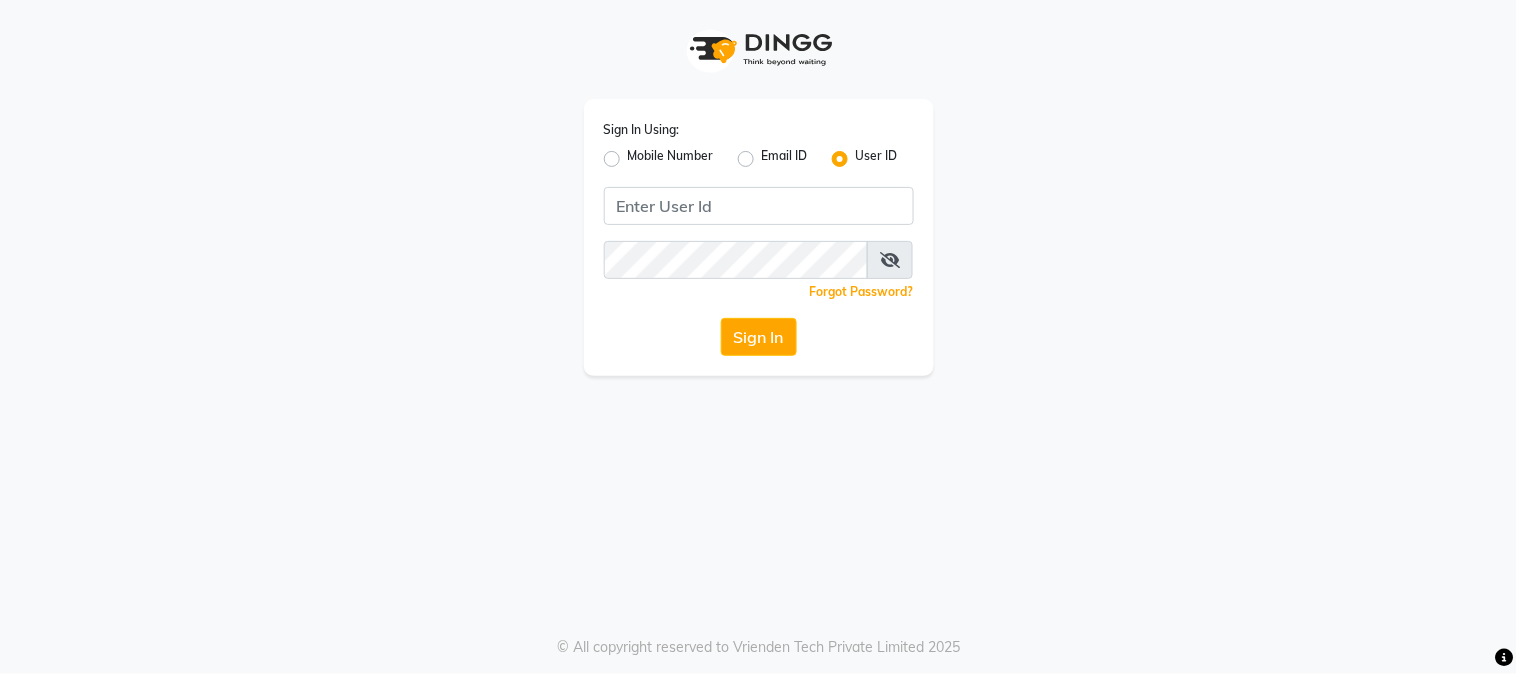 click on "Mobile Number" 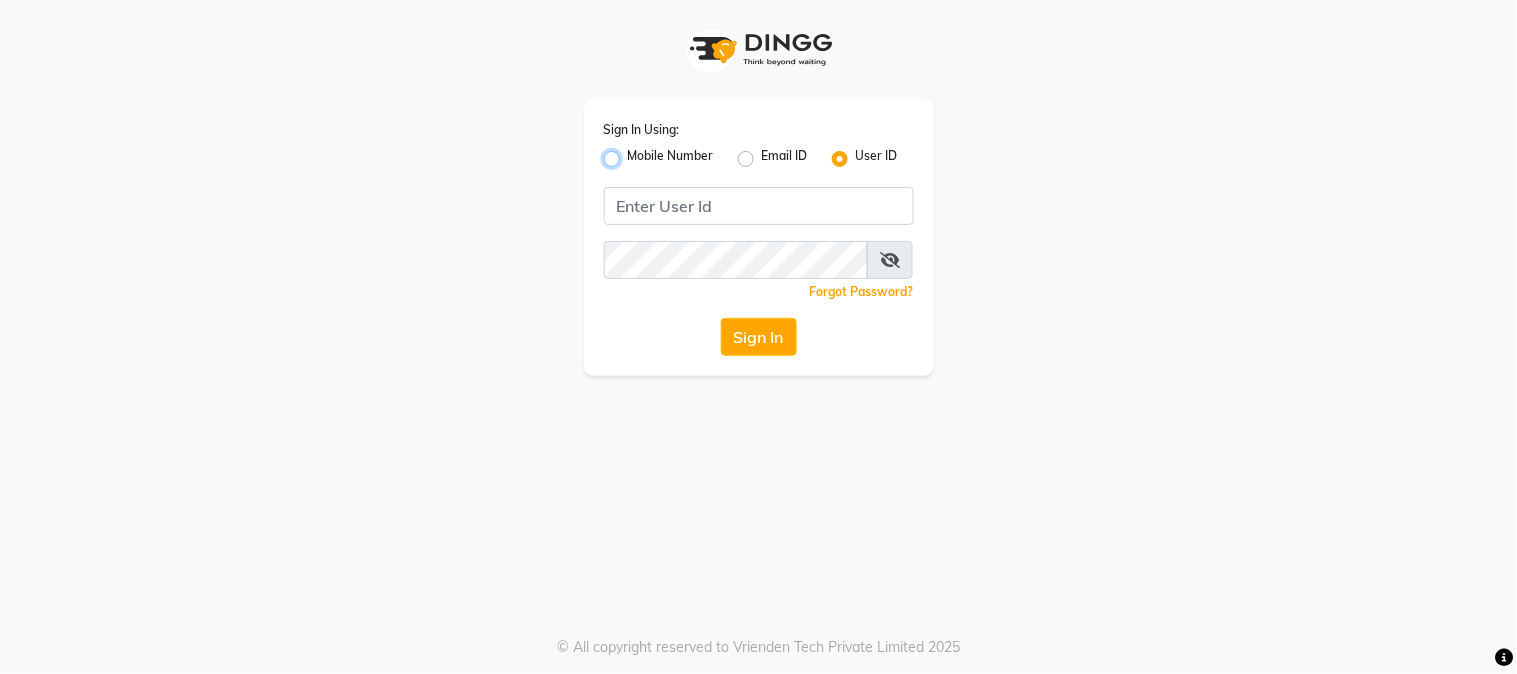 click on "Mobile Number" at bounding box center (634, 153) 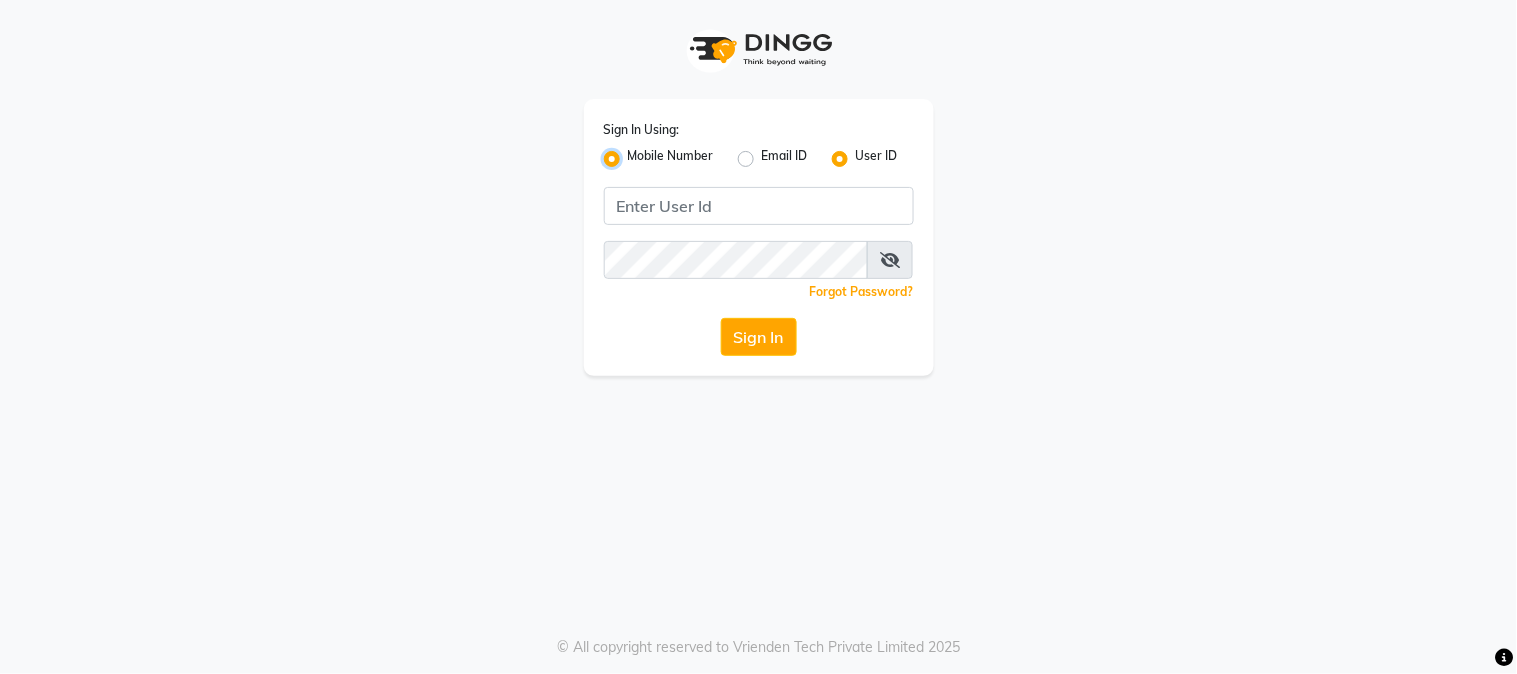 radio on "false" 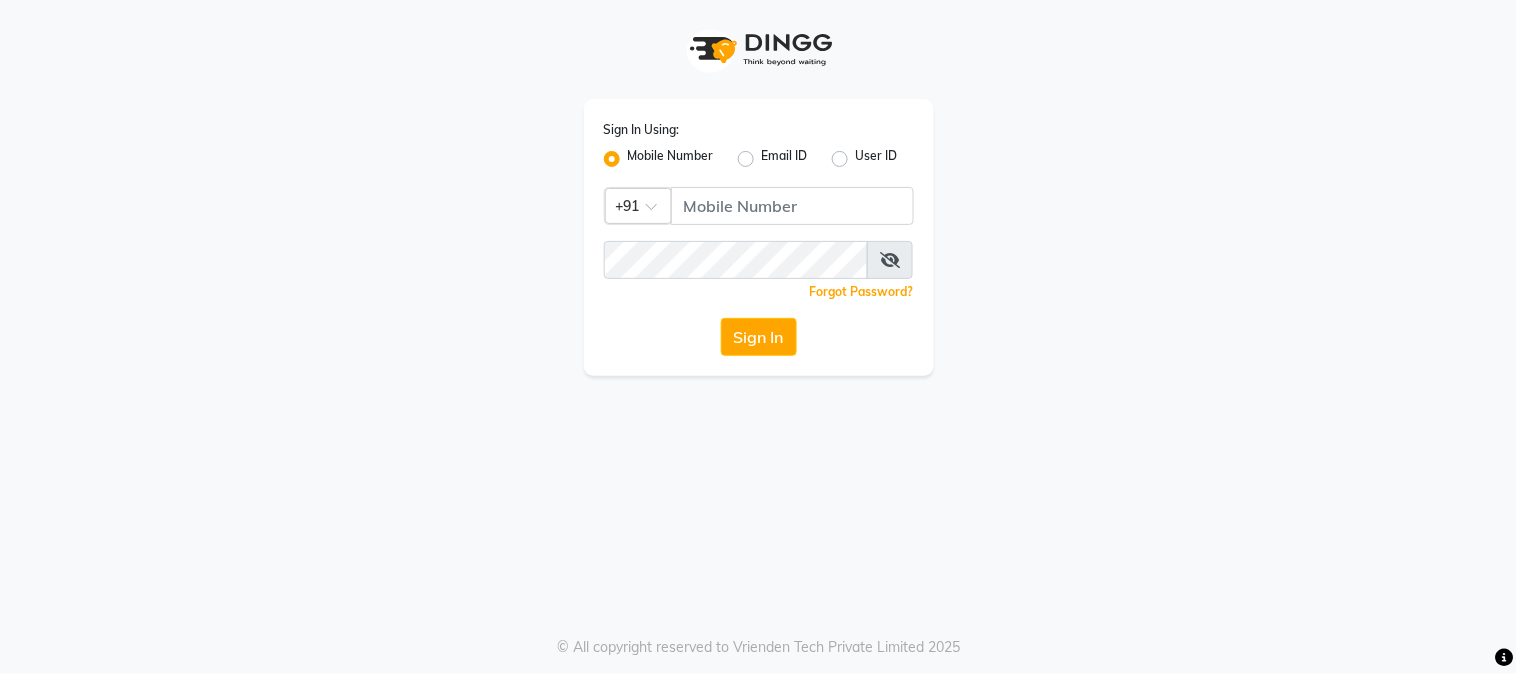click on "Mobile Number" 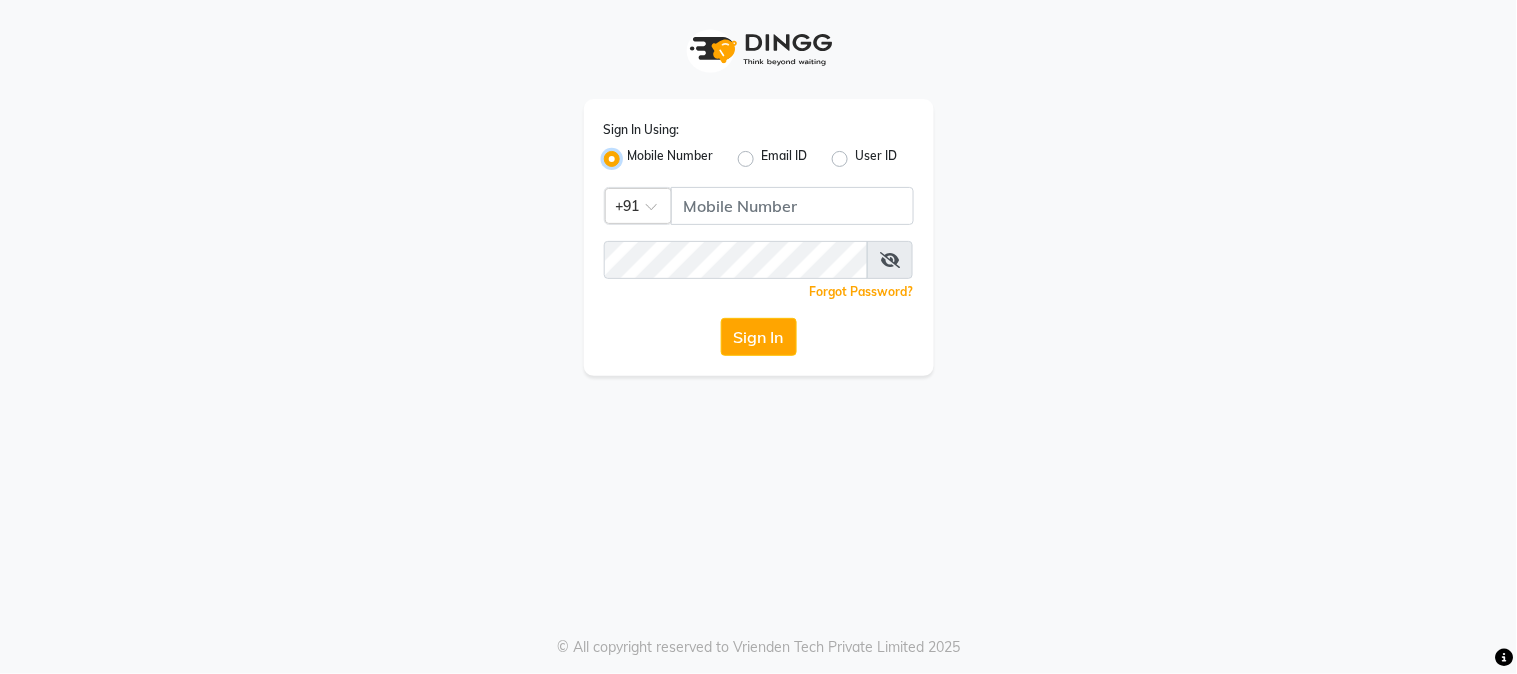 click on "Mobile Number" at bounding box center [634, 153] 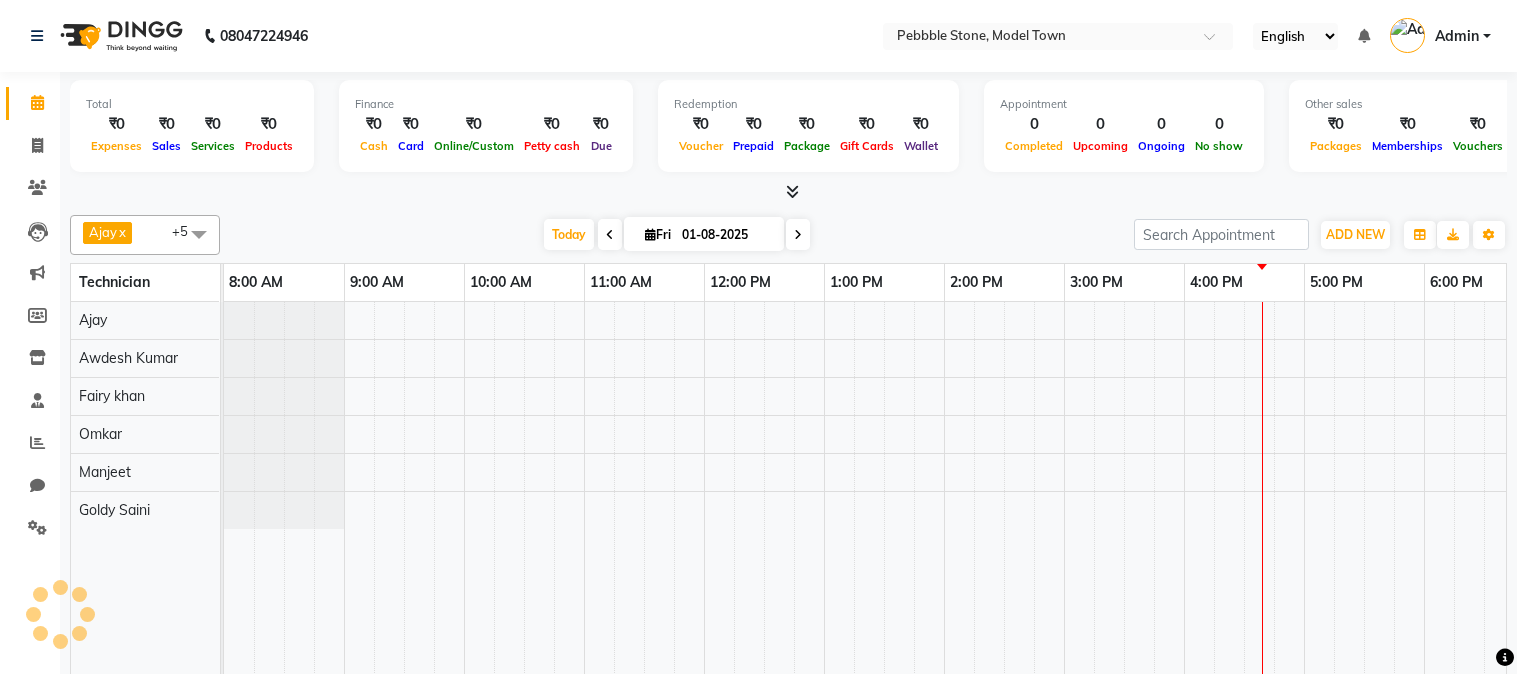 scroll, scrollTop: 0, scrollLeft: 0, axis: both 